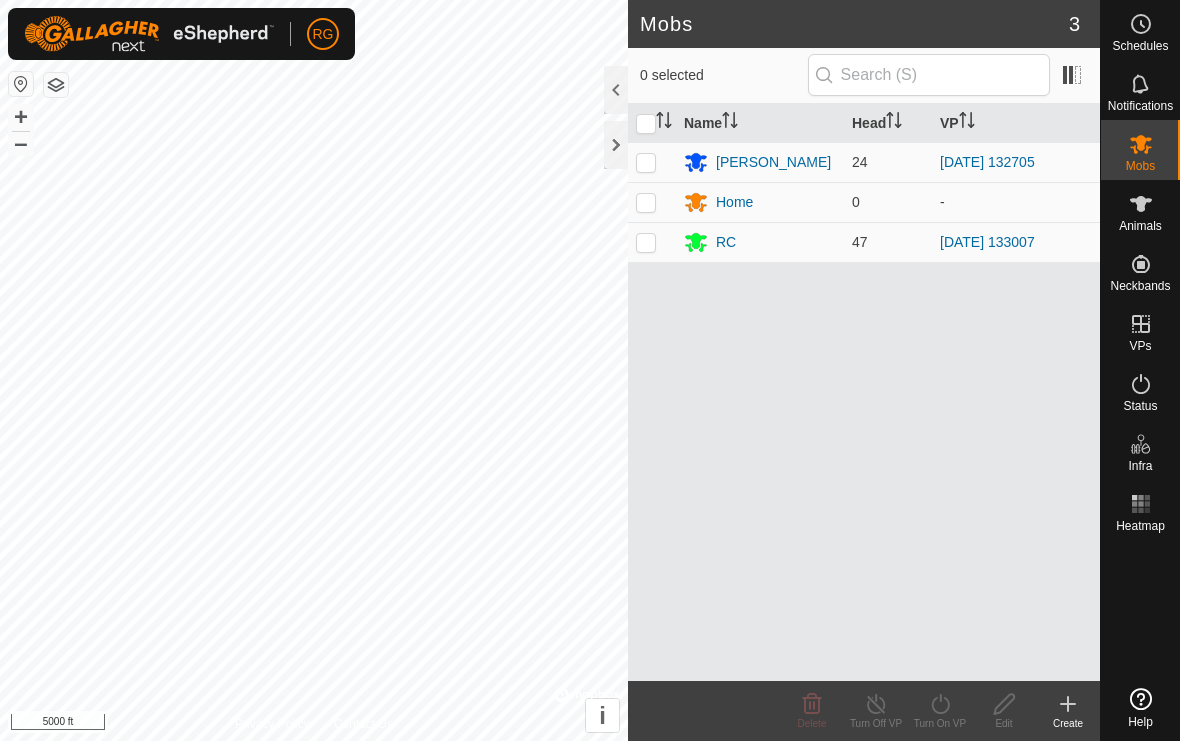 scroll, scrollTop: 0, scrollLeft: 0, axis: both 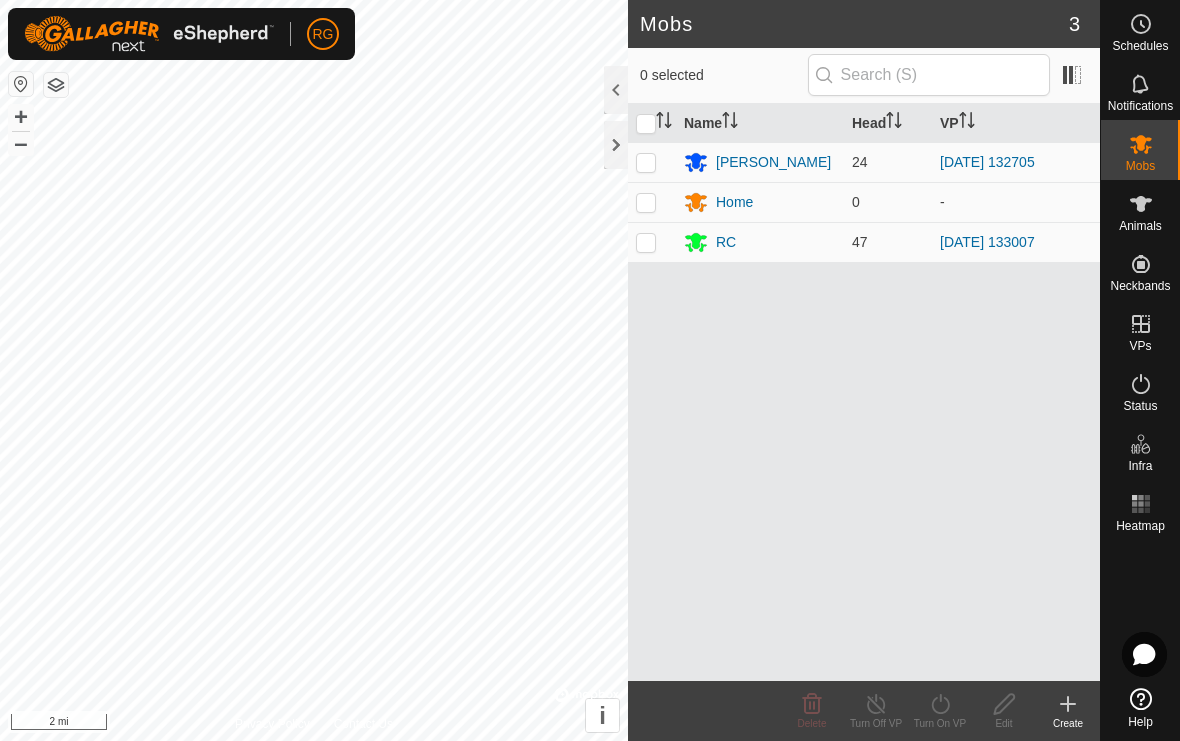 click 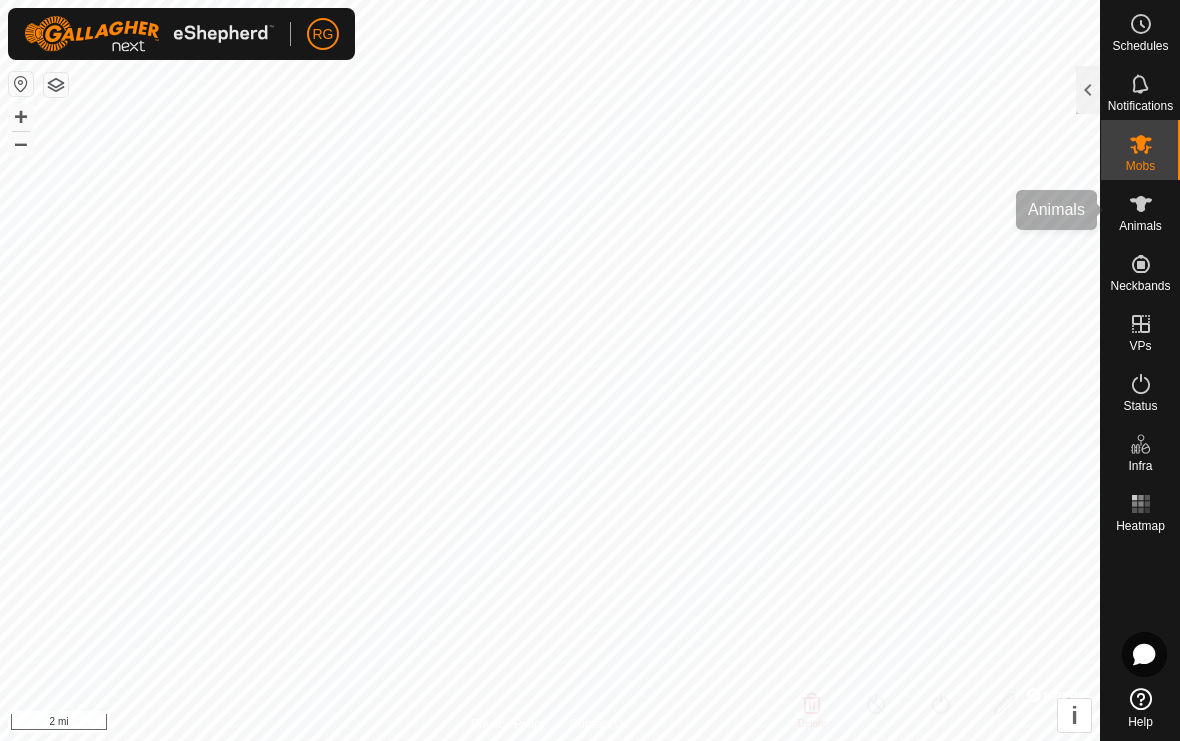 click on "Animals" at bounding box center (1140, 210) 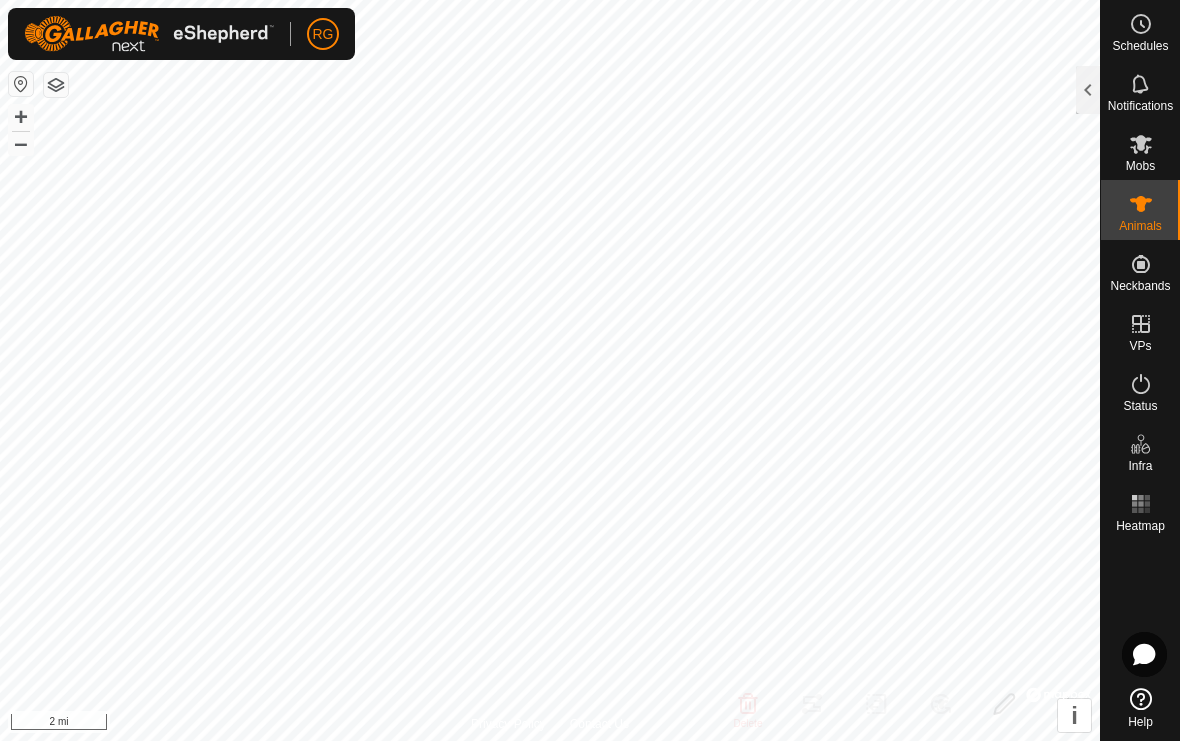 click 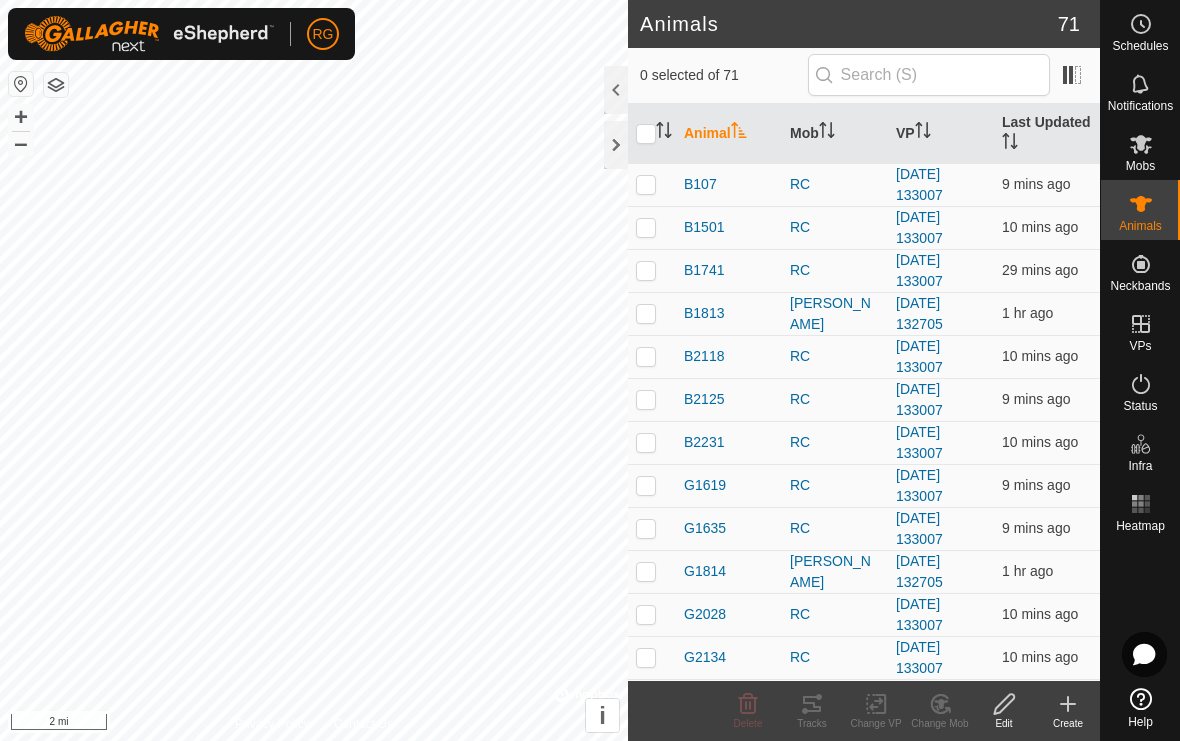 click on "Create" 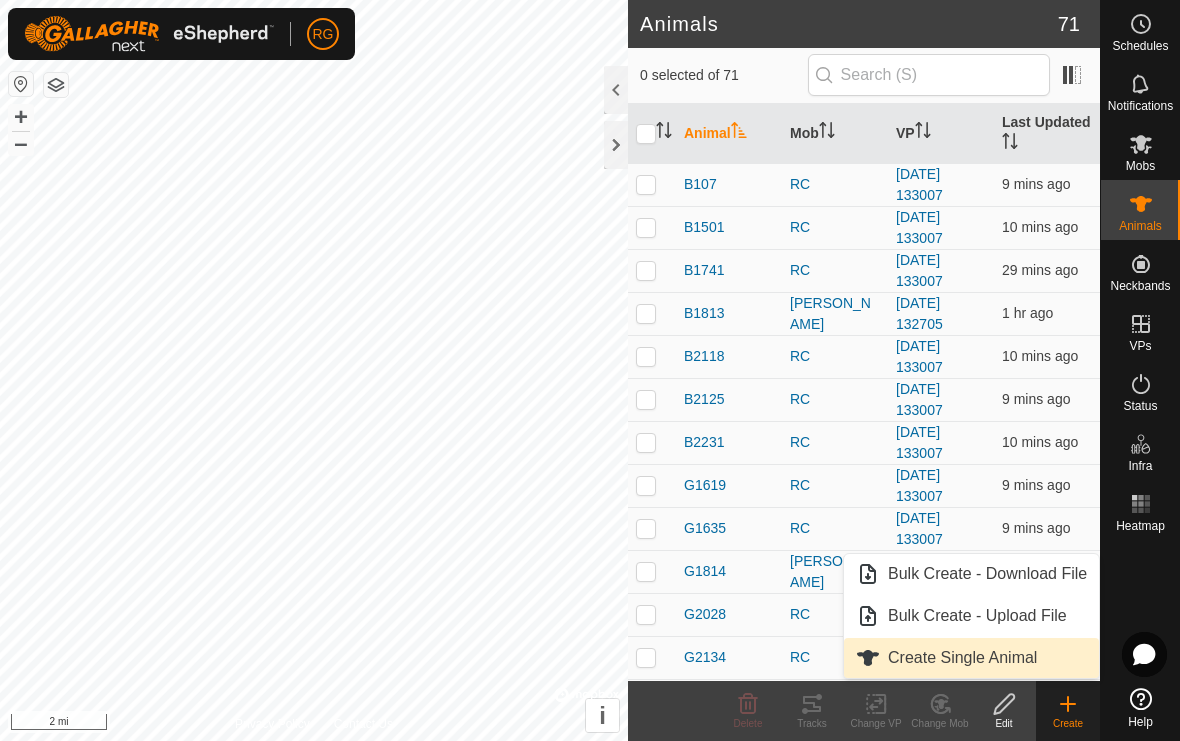 click on "Create Single Animal" at bounding box center (962, 658) 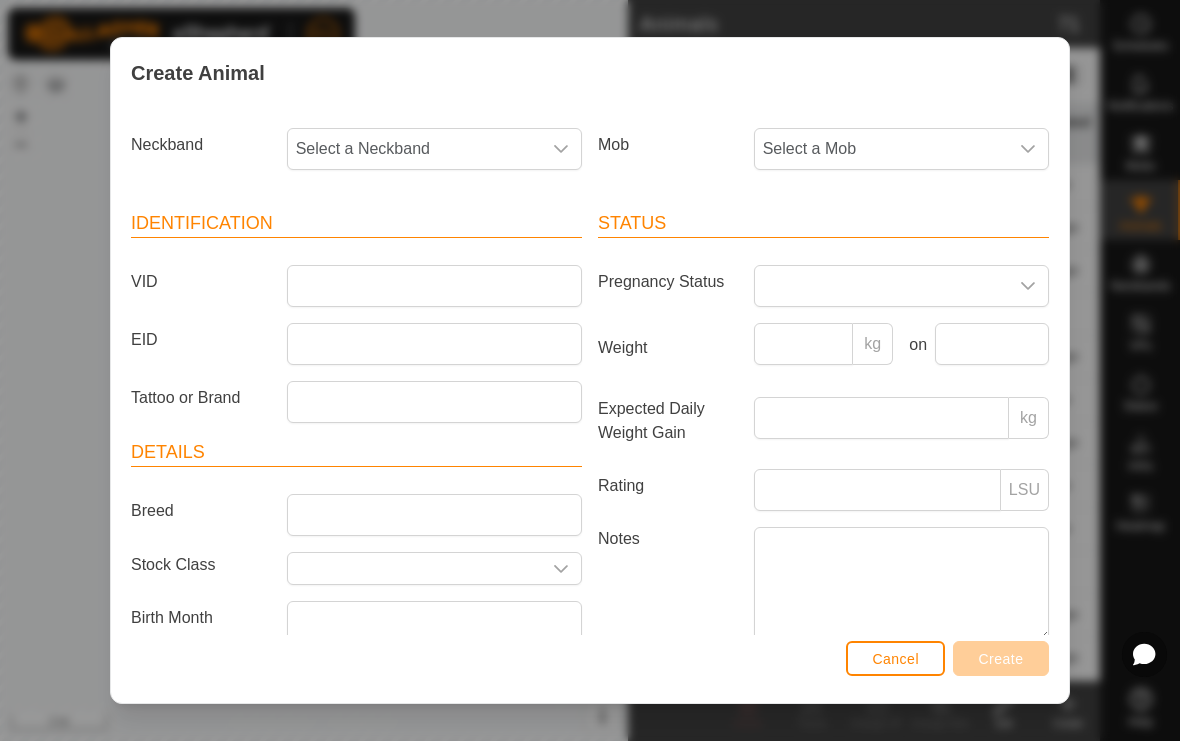 click on "Select a Neckband" at bounding box center (414, 149) 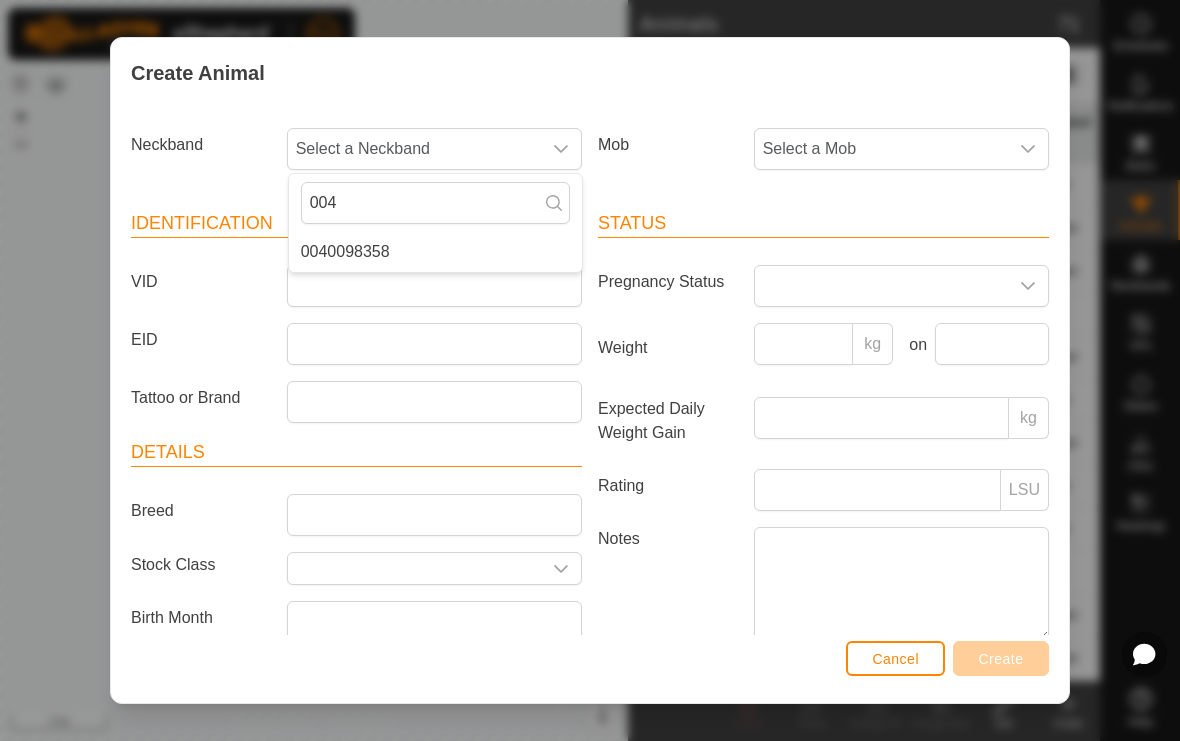 type on "004" 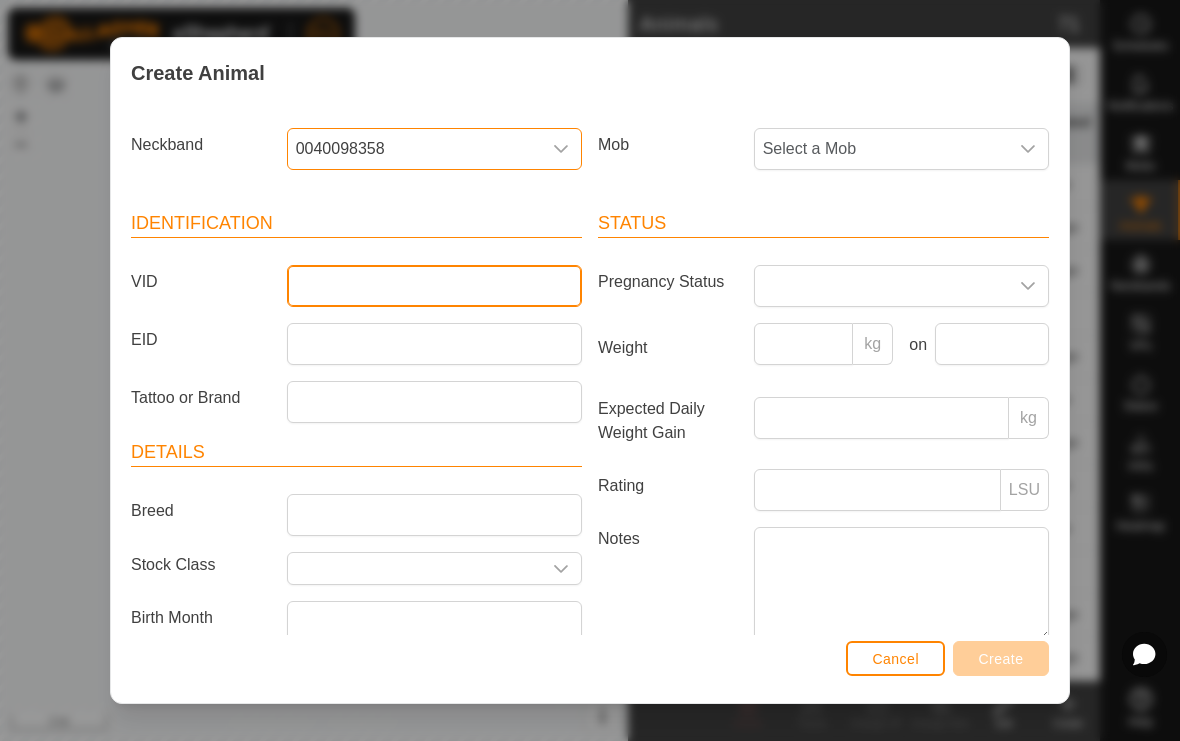 click on "VID" at bounding box center [434, 286] 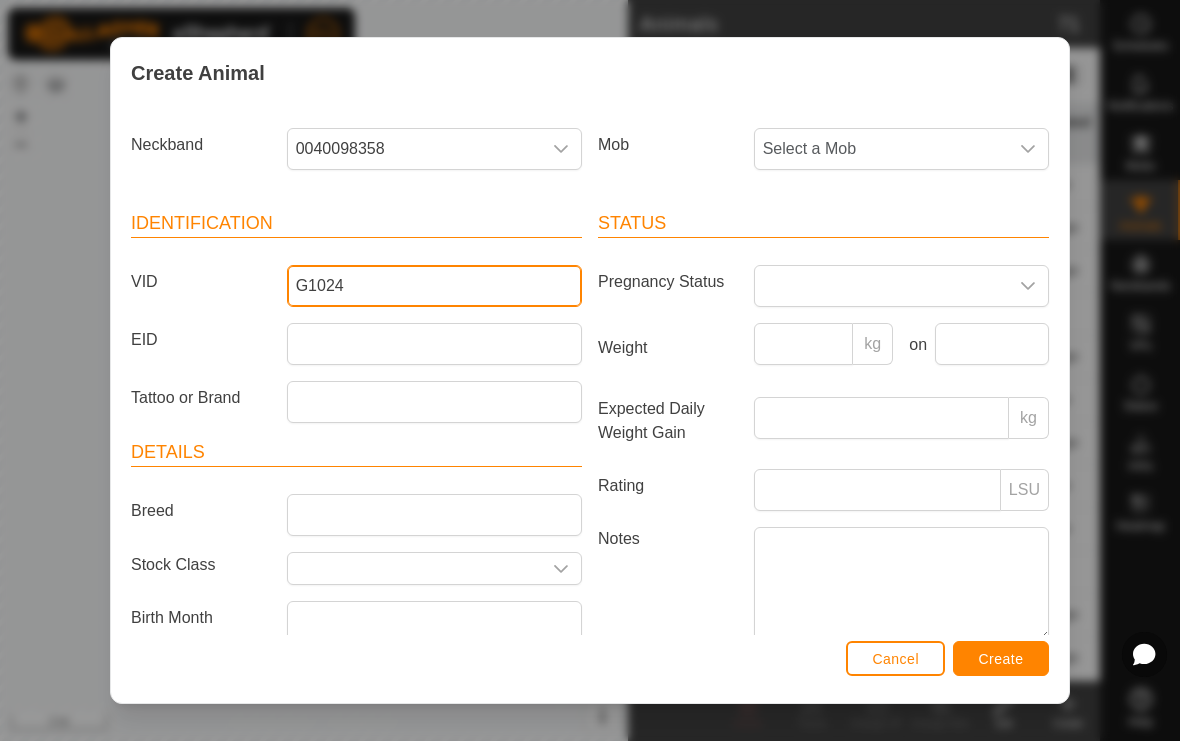 type on "G1024" 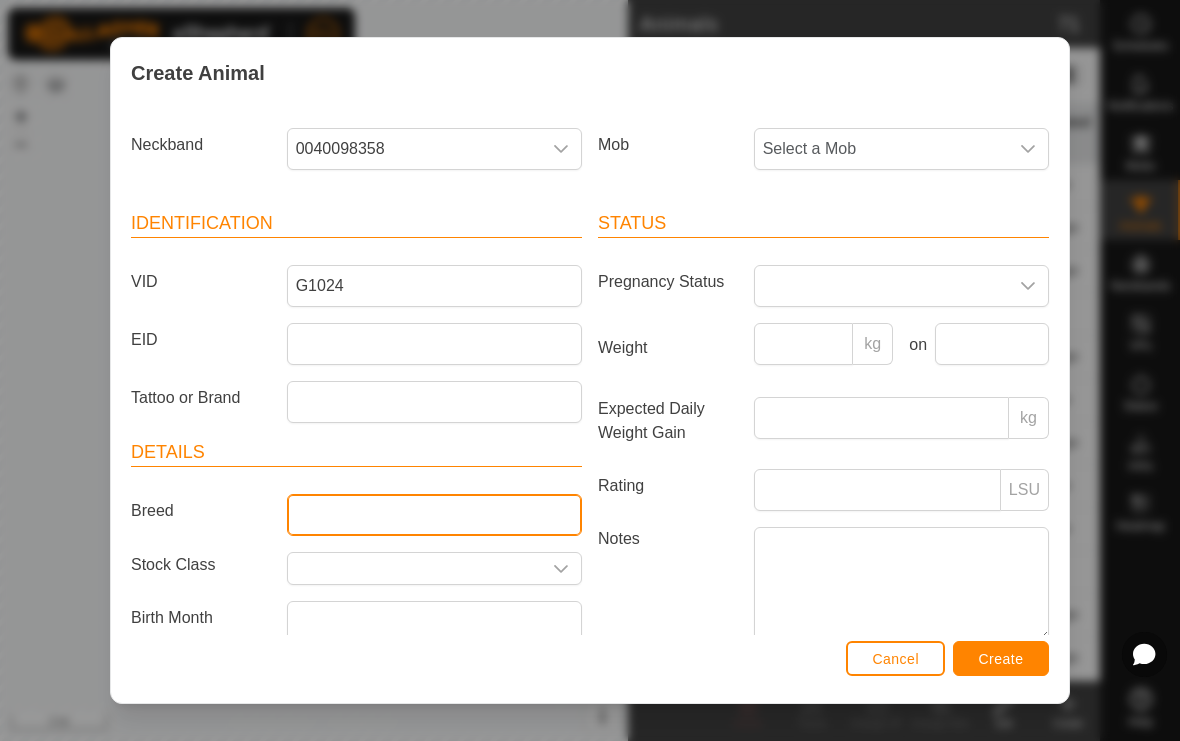 click on "Breed" at bounding box center (434, 515) 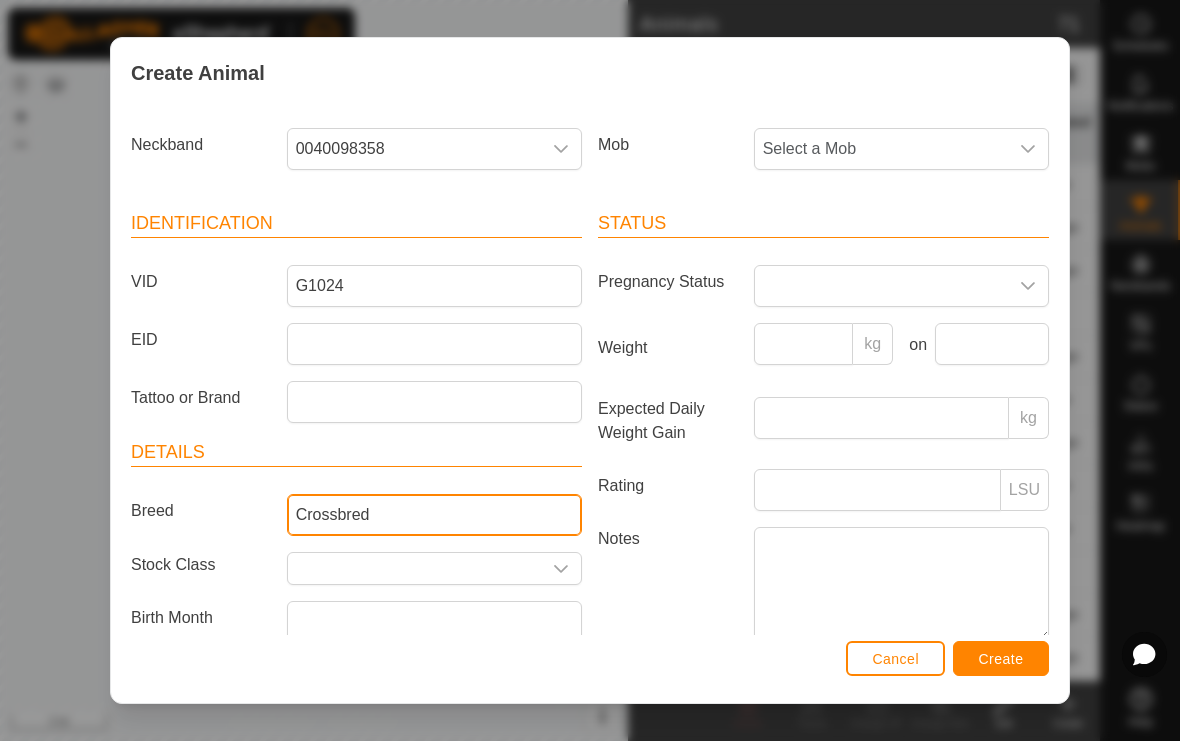 type on "Crossbred" 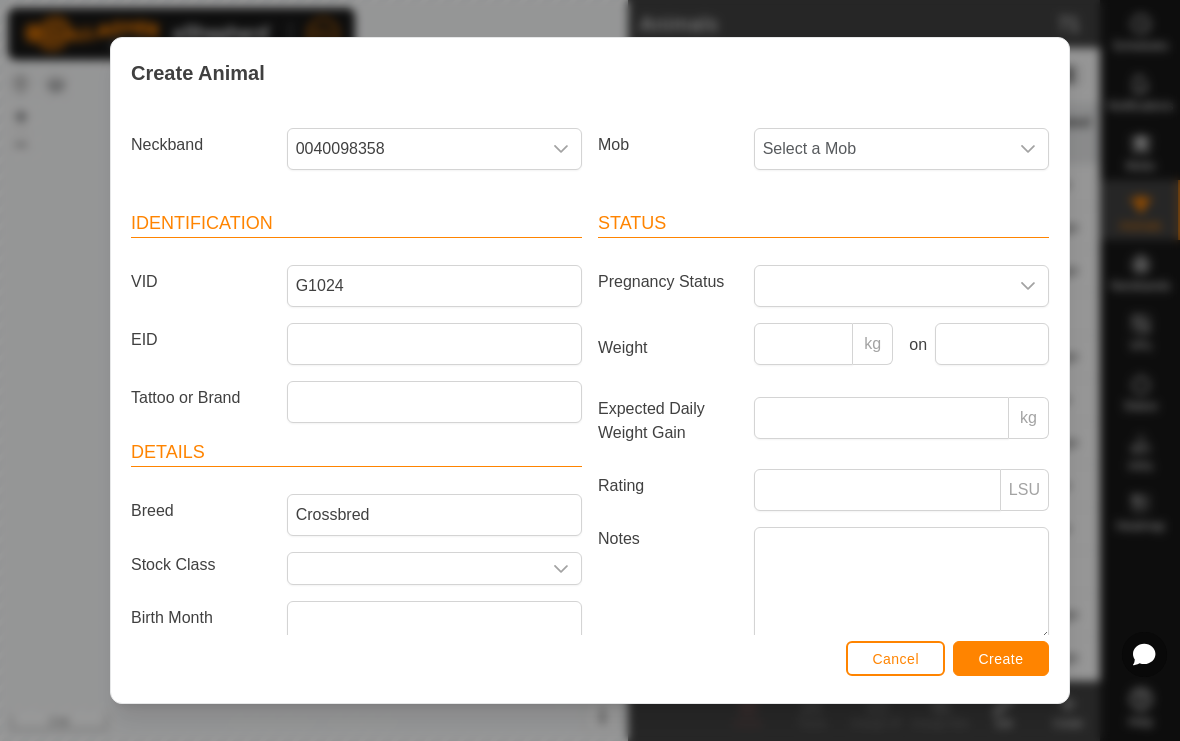 click on "Create Animal Neckband 0040098358 Mob Select a Mob Identification VID G1024 EID Tattoo or Brand Details Breed Crossbred Stock Class Birth Month Age - Status Pregnancy Status   Weight kg on Expected Daily Weight Gain kg Rating LSU Notes Cancel Create" at bounding box center [590, 370] 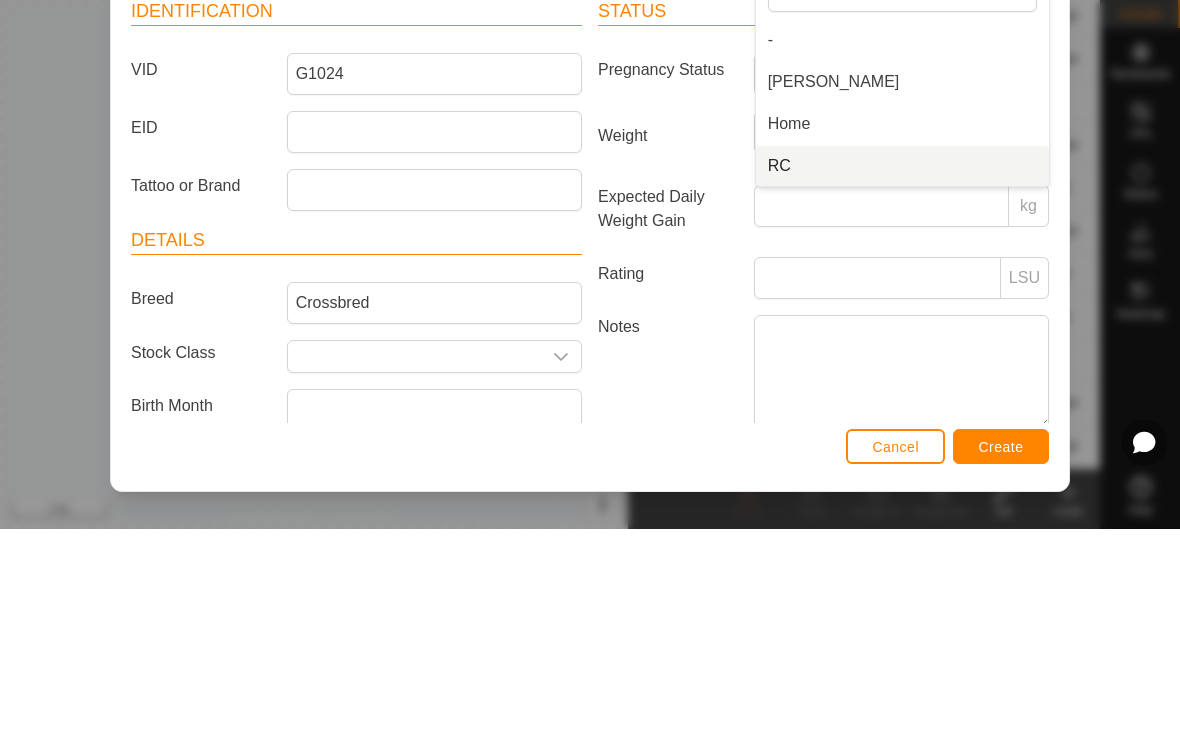 click on "RC" at bounding box center (902, 378) 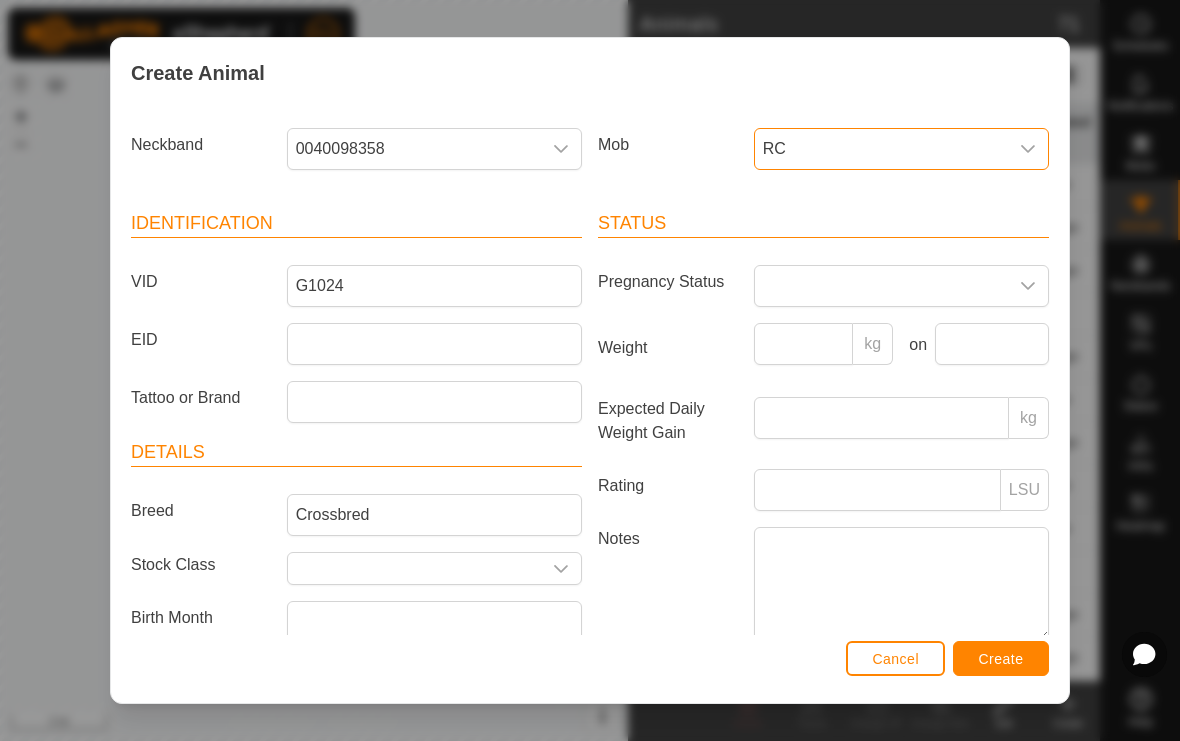 click at bounding box center (1028, 286) 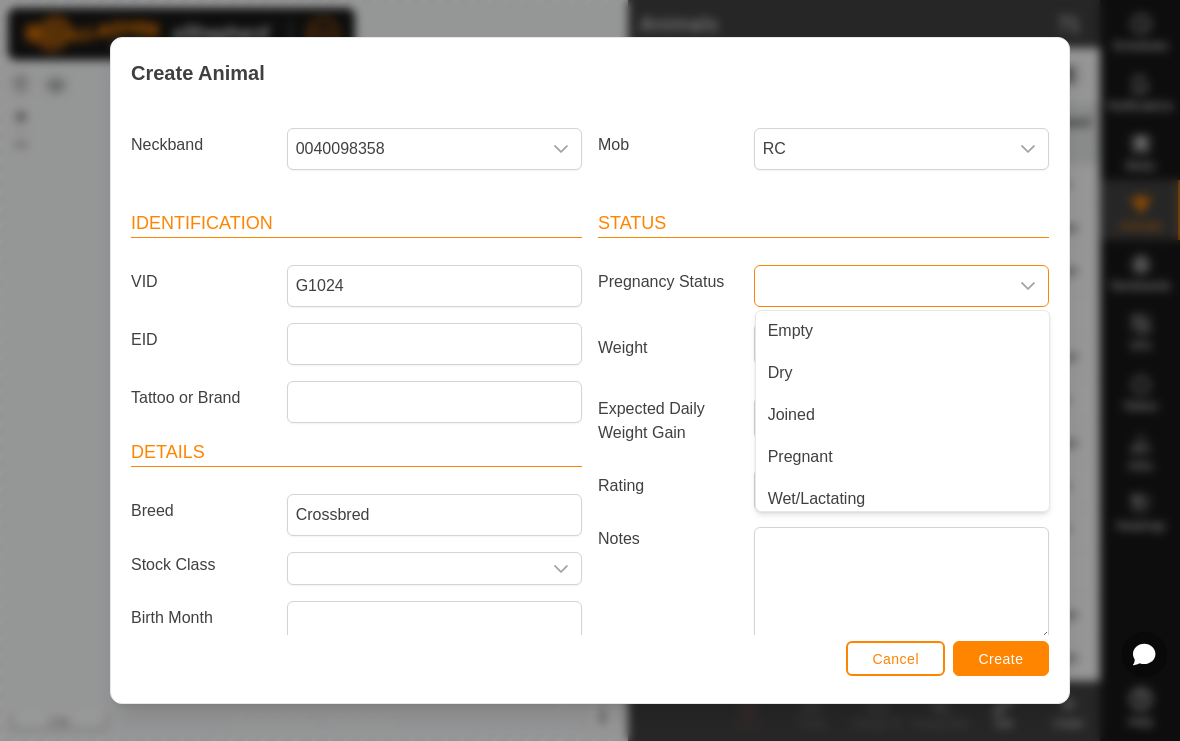 click on "Cancel" at bounding box center (895, 659) 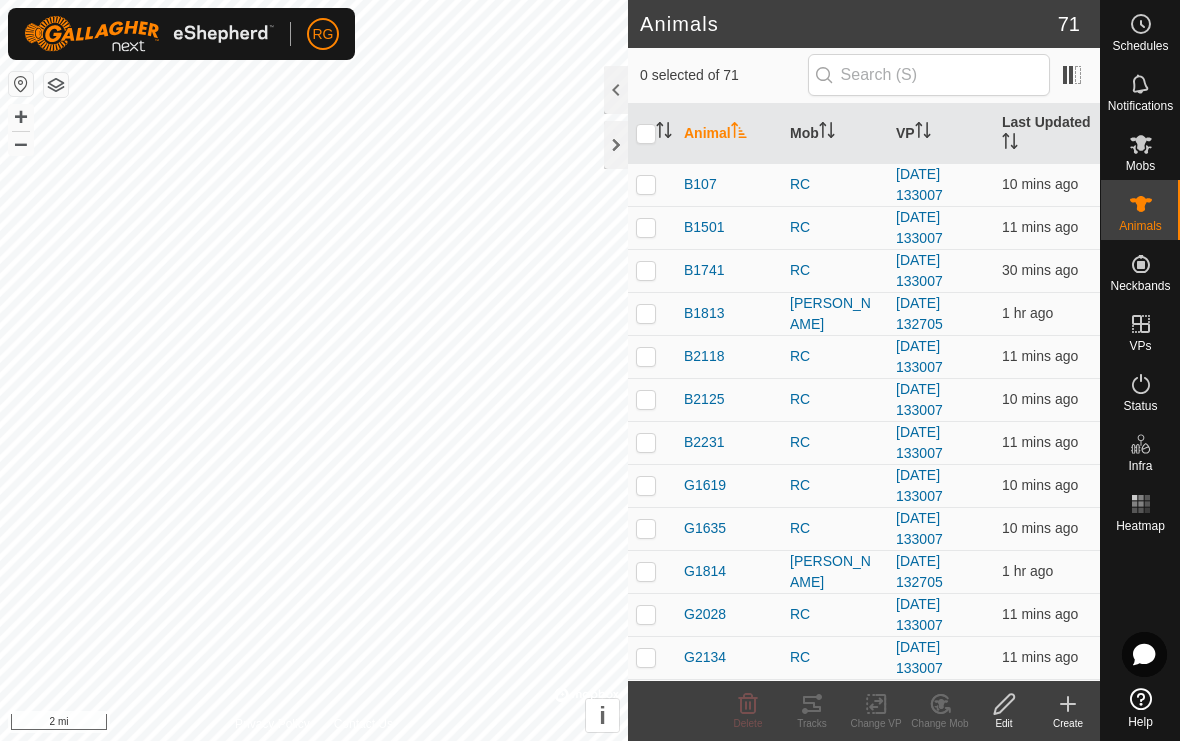 click on "Create" 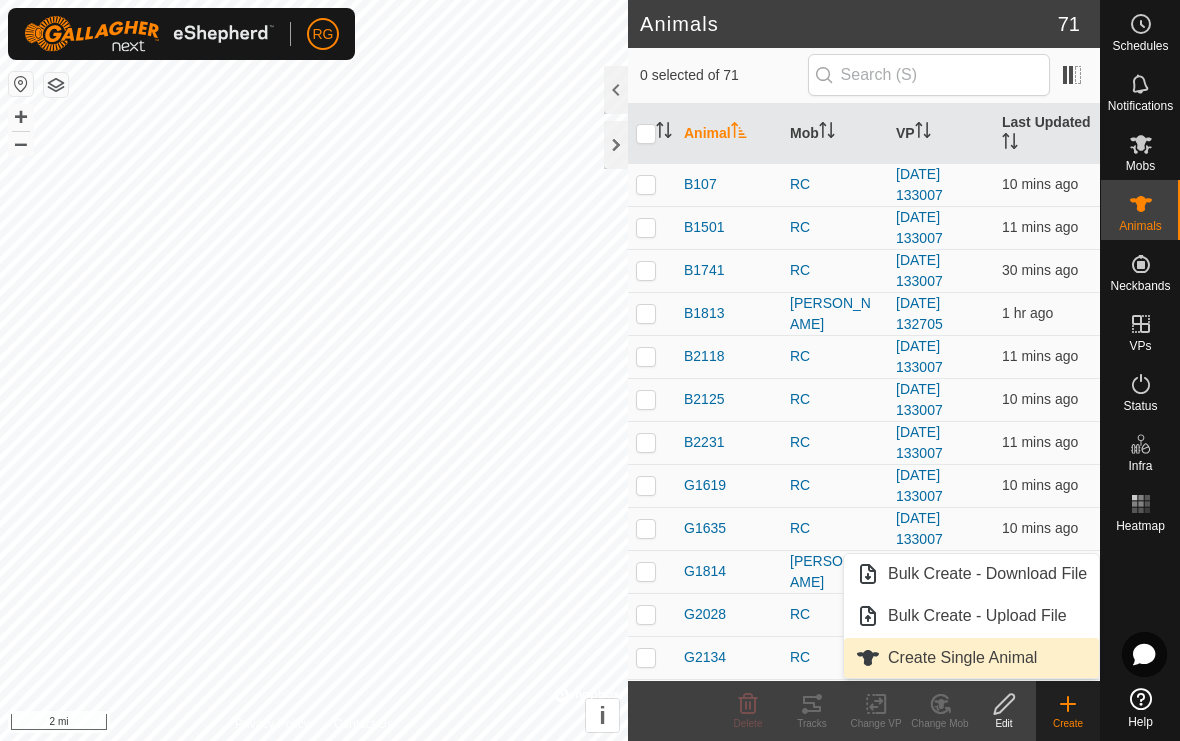 click on "Create Single Animal" at bounding box center (962, 658) 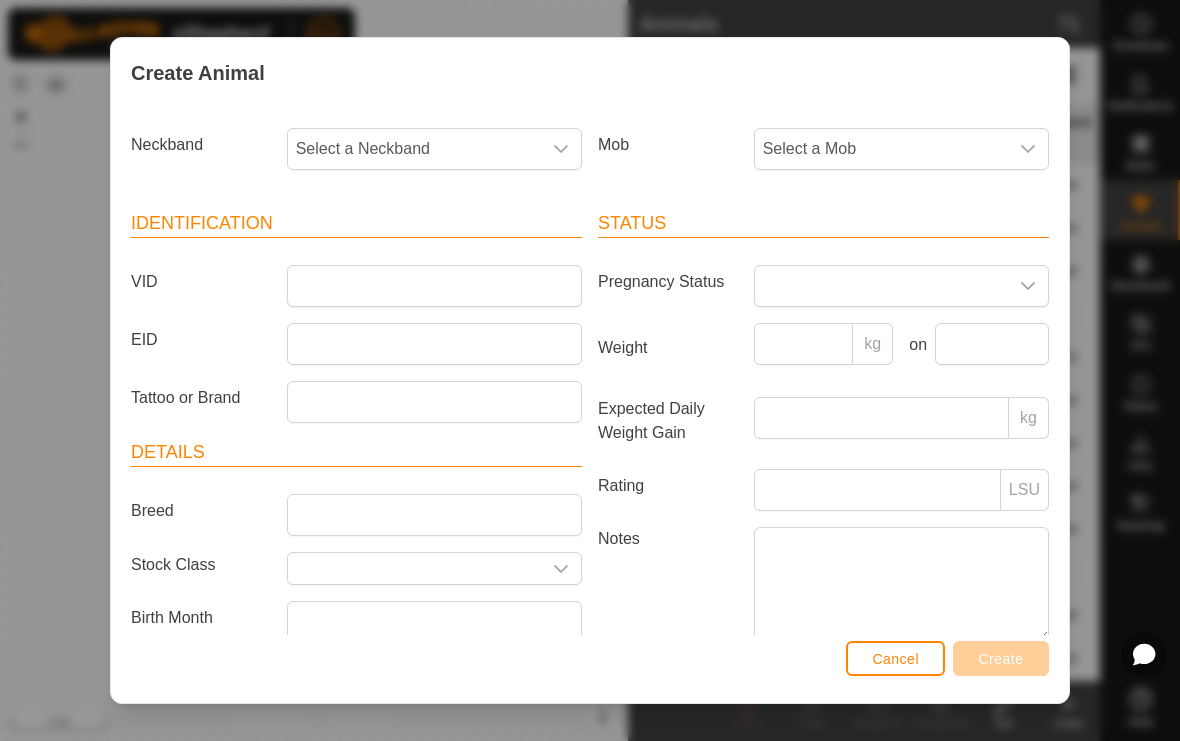 click on "Select a Neckband" at bounding box center [414, 149] 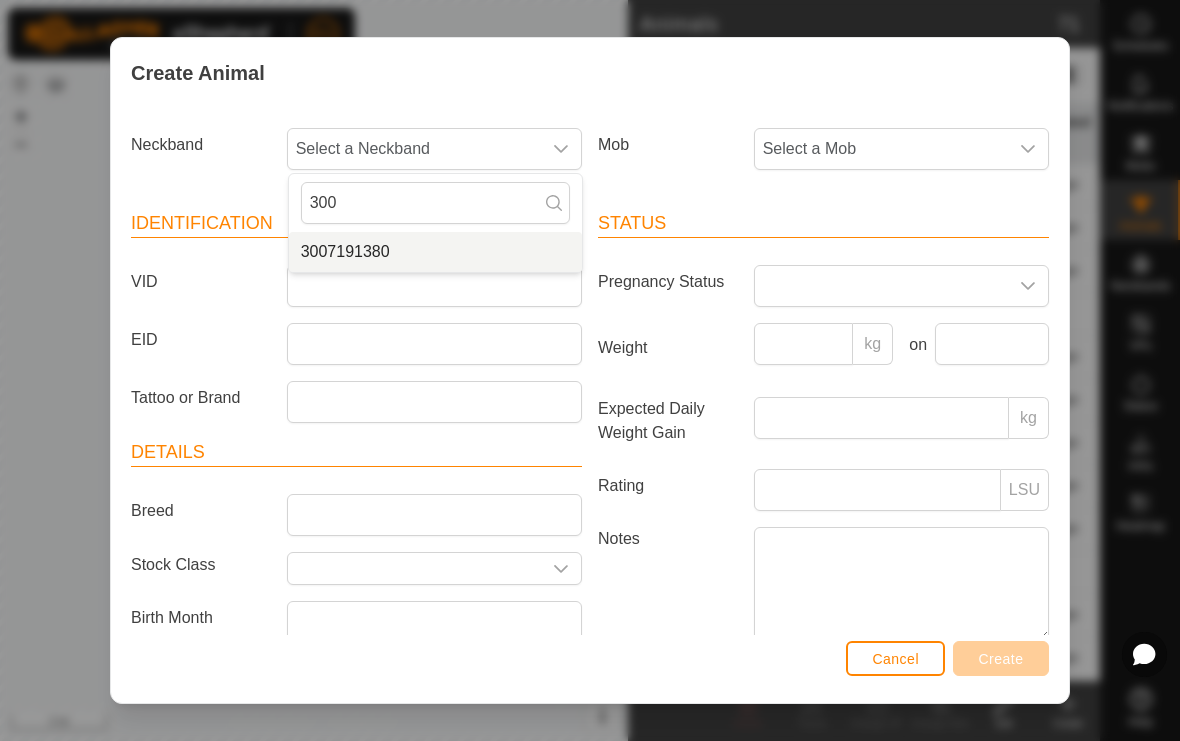 type on "300" 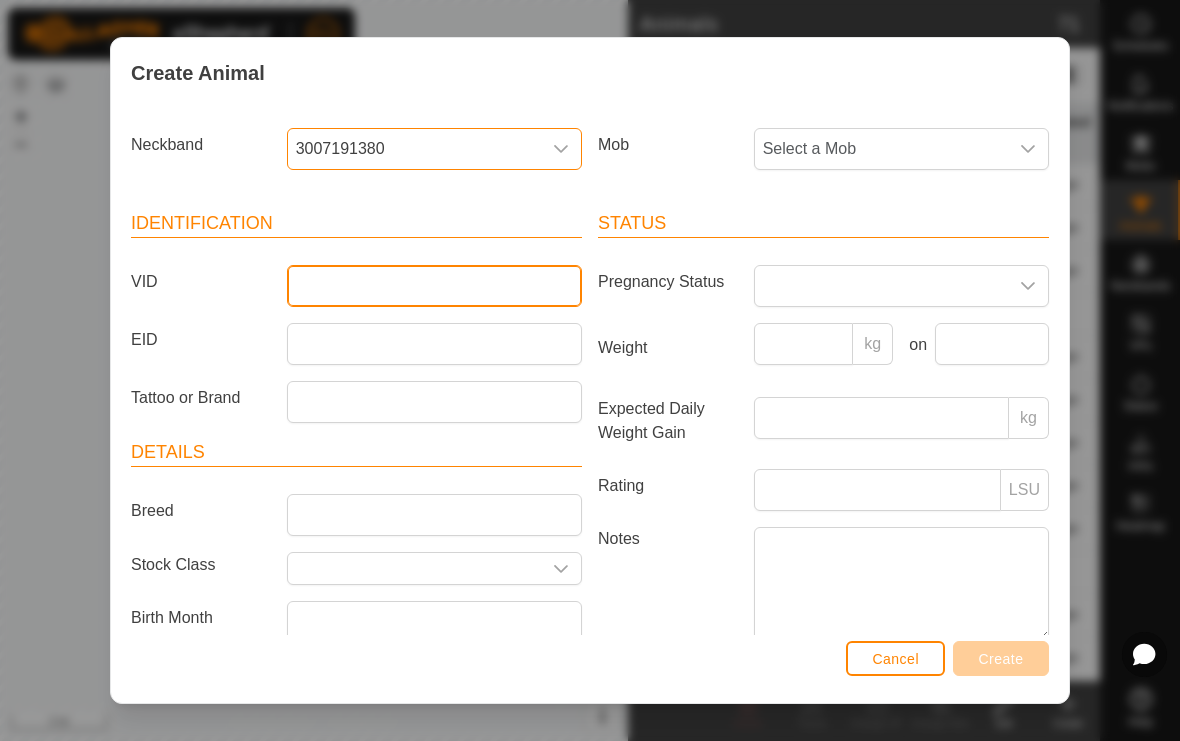 click on "VID" at bounding box center (434, 286) 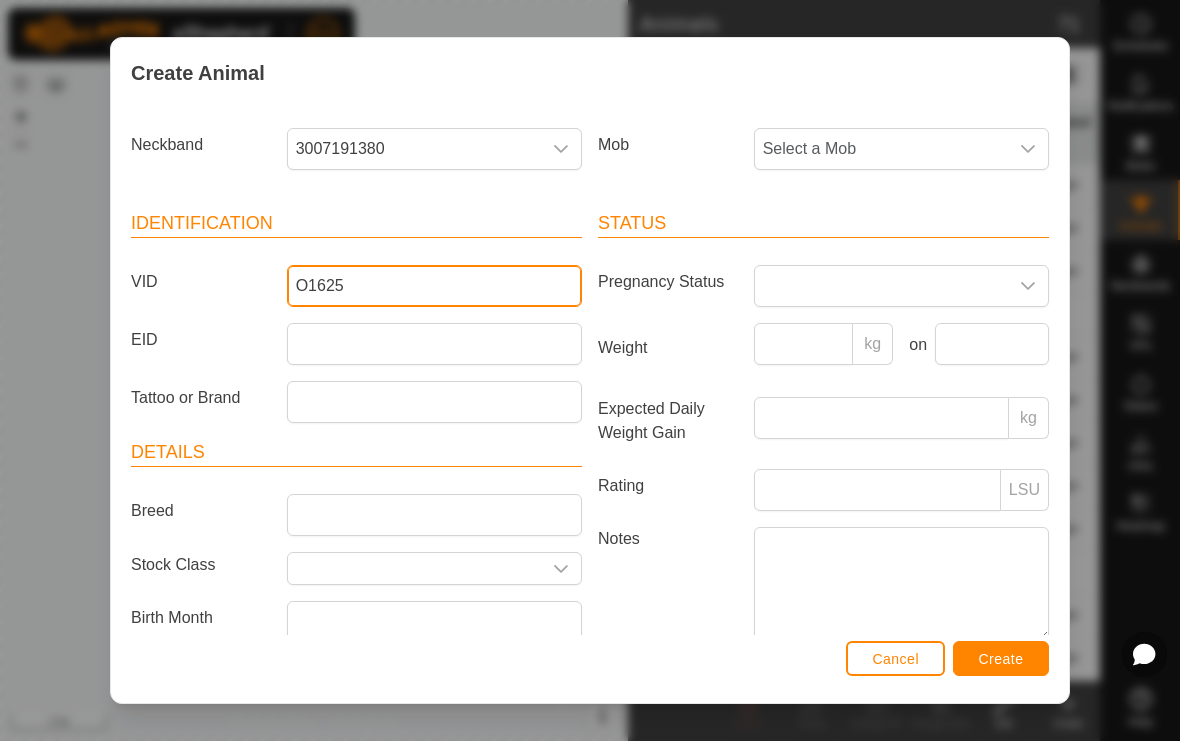 type on "O1625" 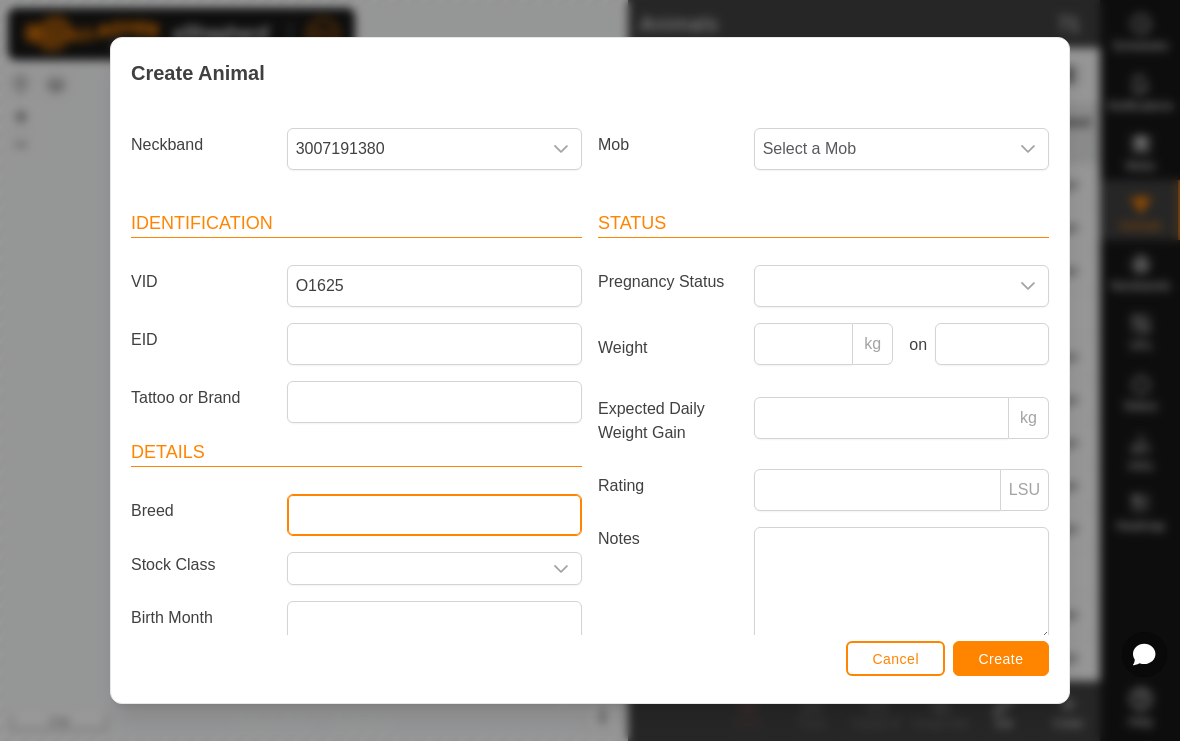 click on "Breed" at bounding box center [434, 515] 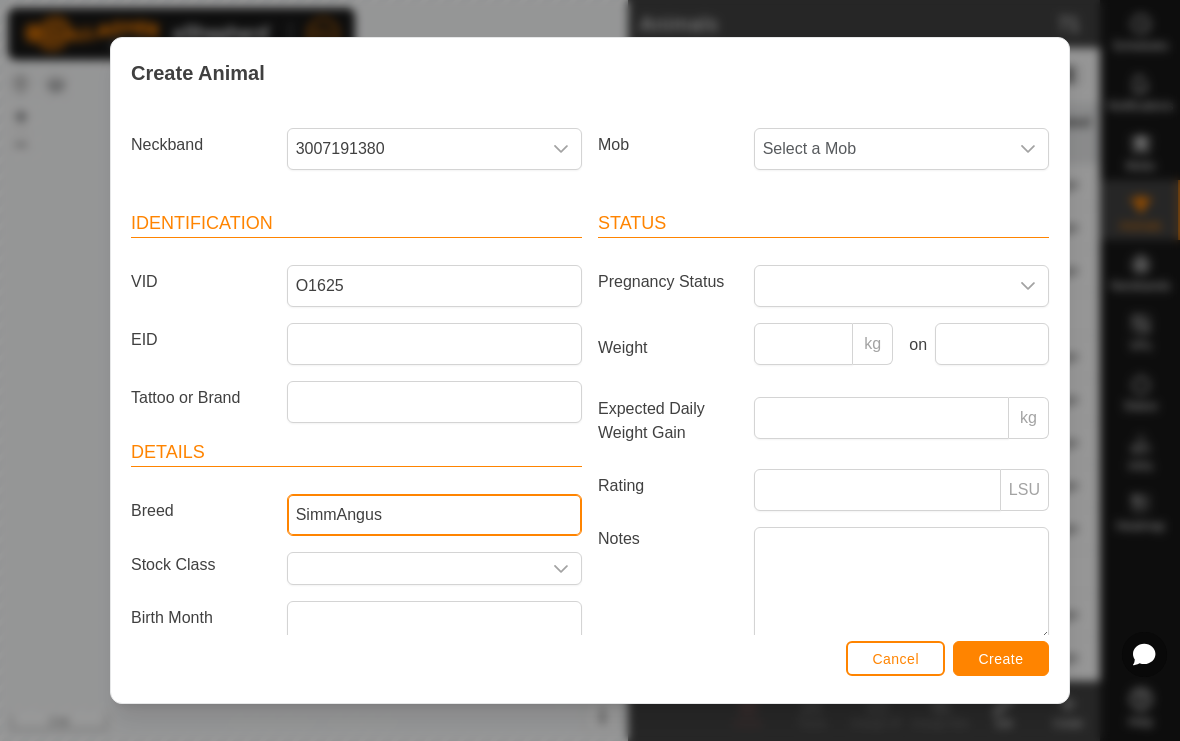 type on "SimmAngus" 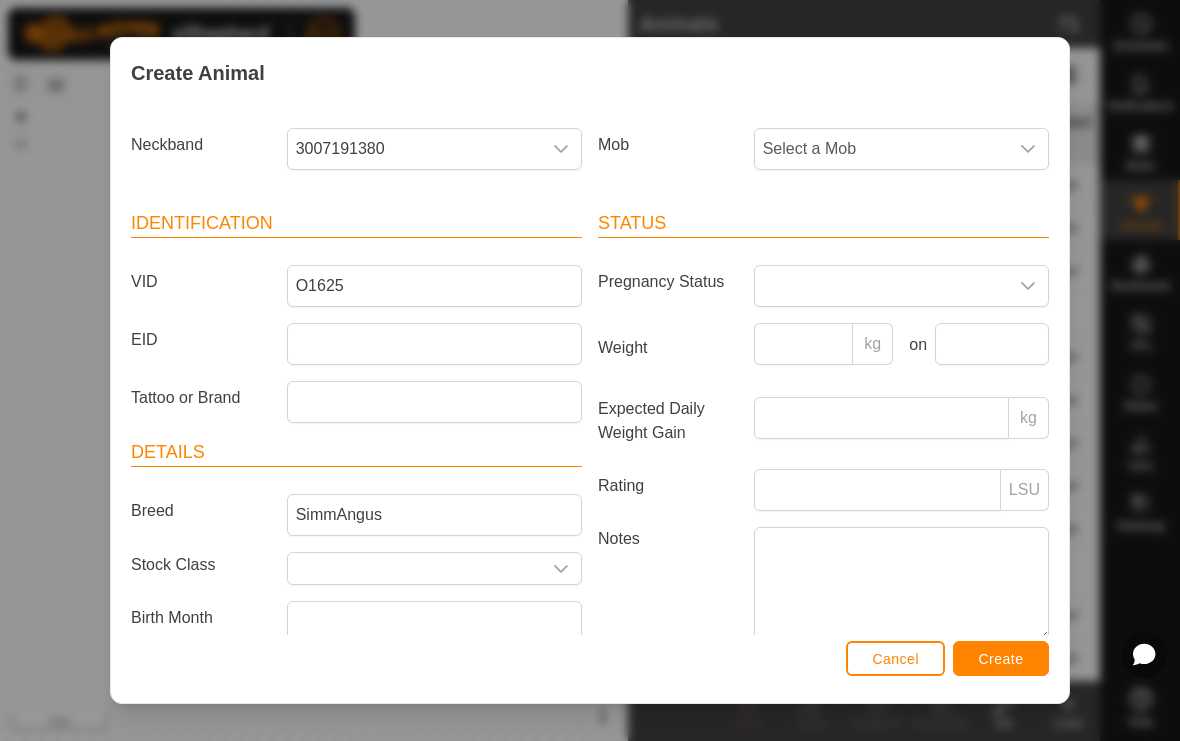 click 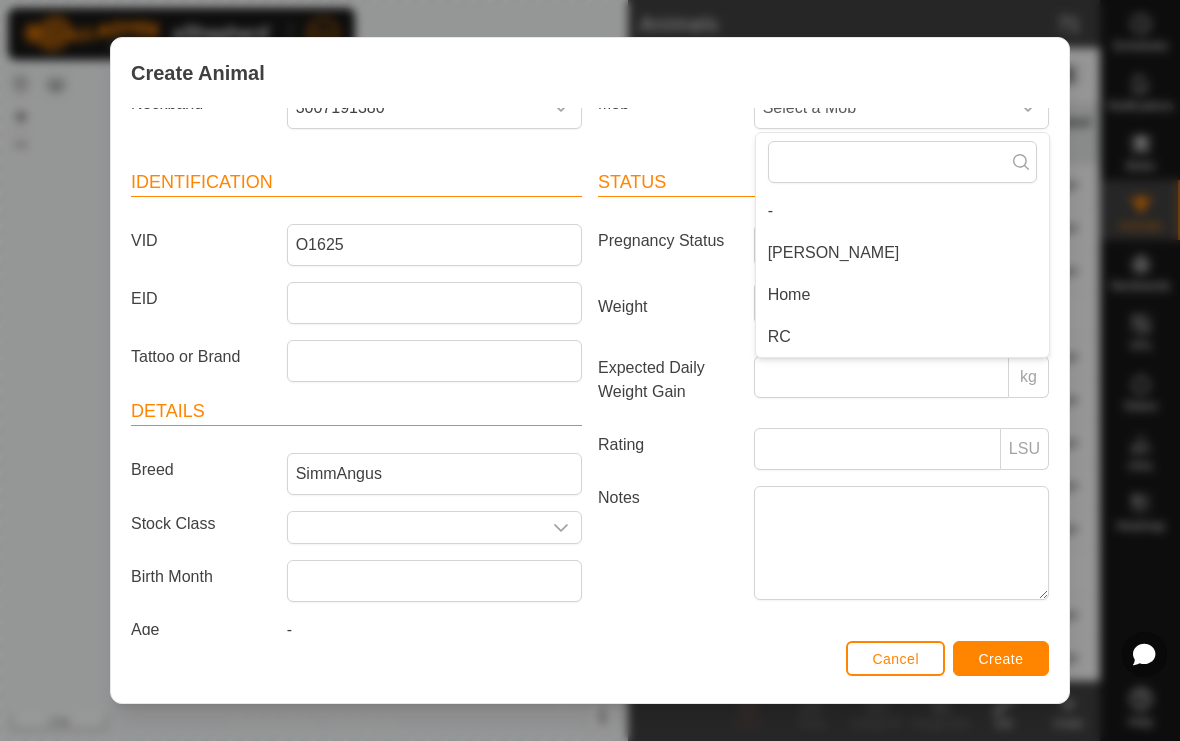 scroll, scrollTop: 0, scrollLeft: 0, axis: both 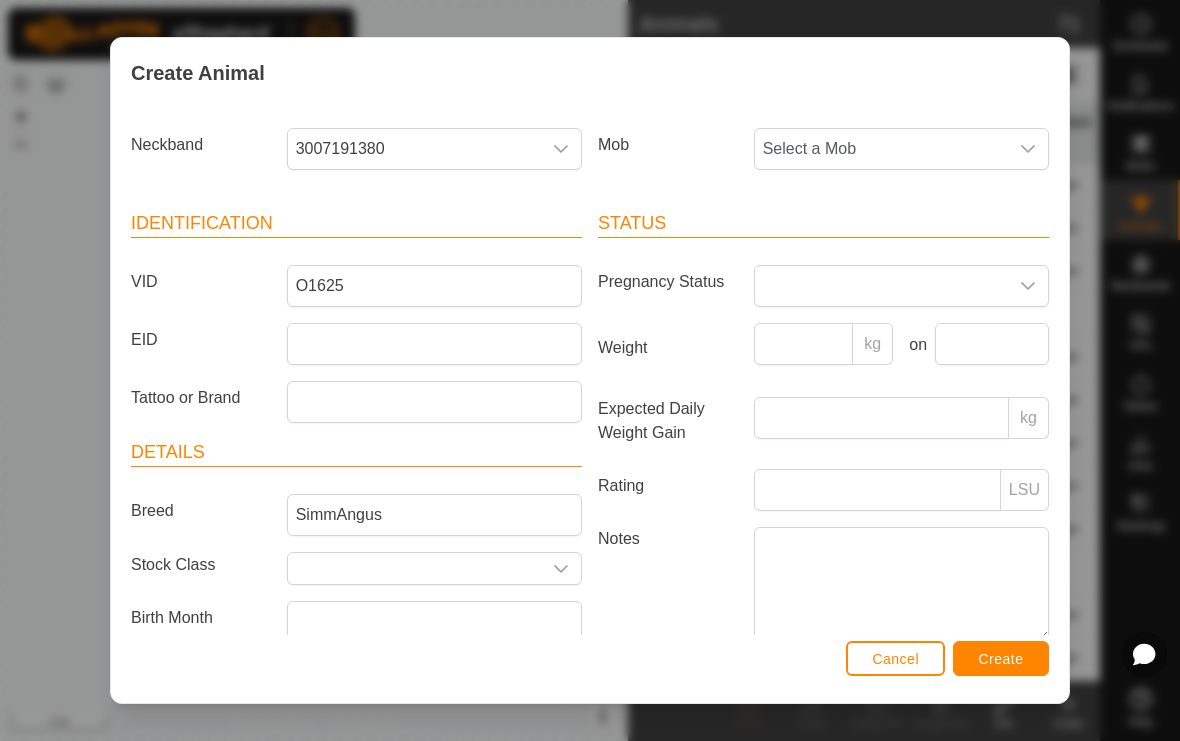 click at bounding box center (1028, 149) 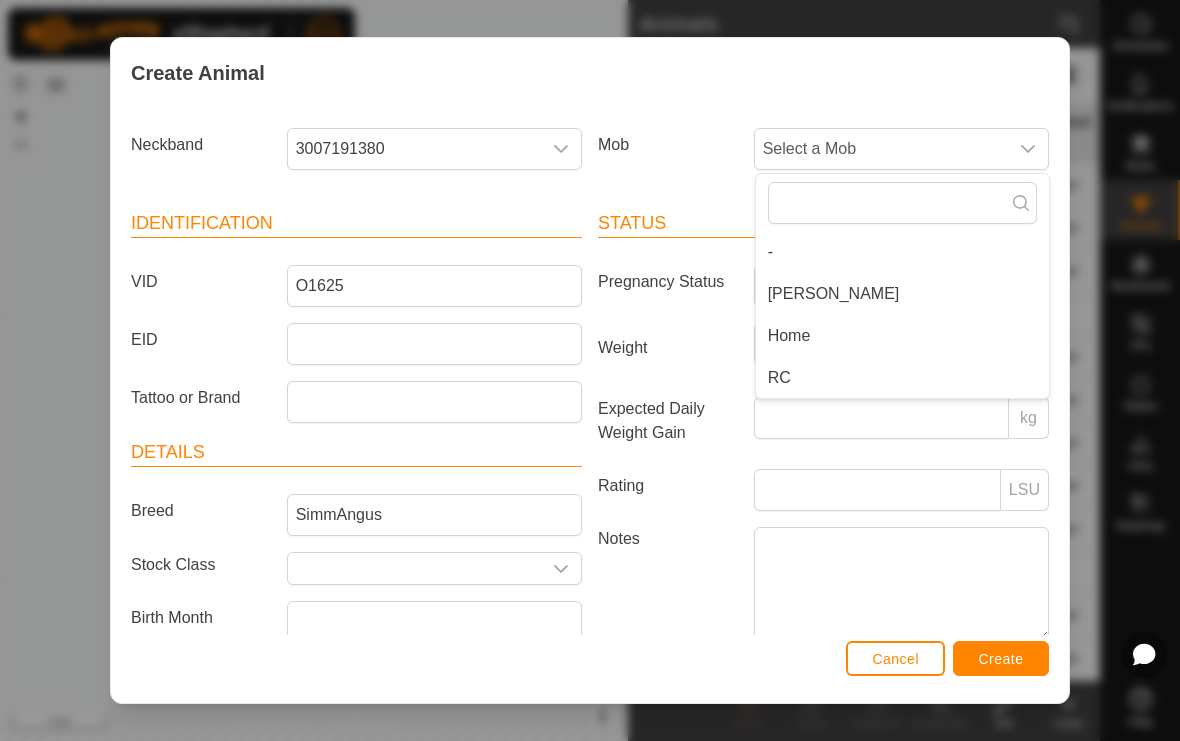 click on "RC" at bounding box center (902, 378) 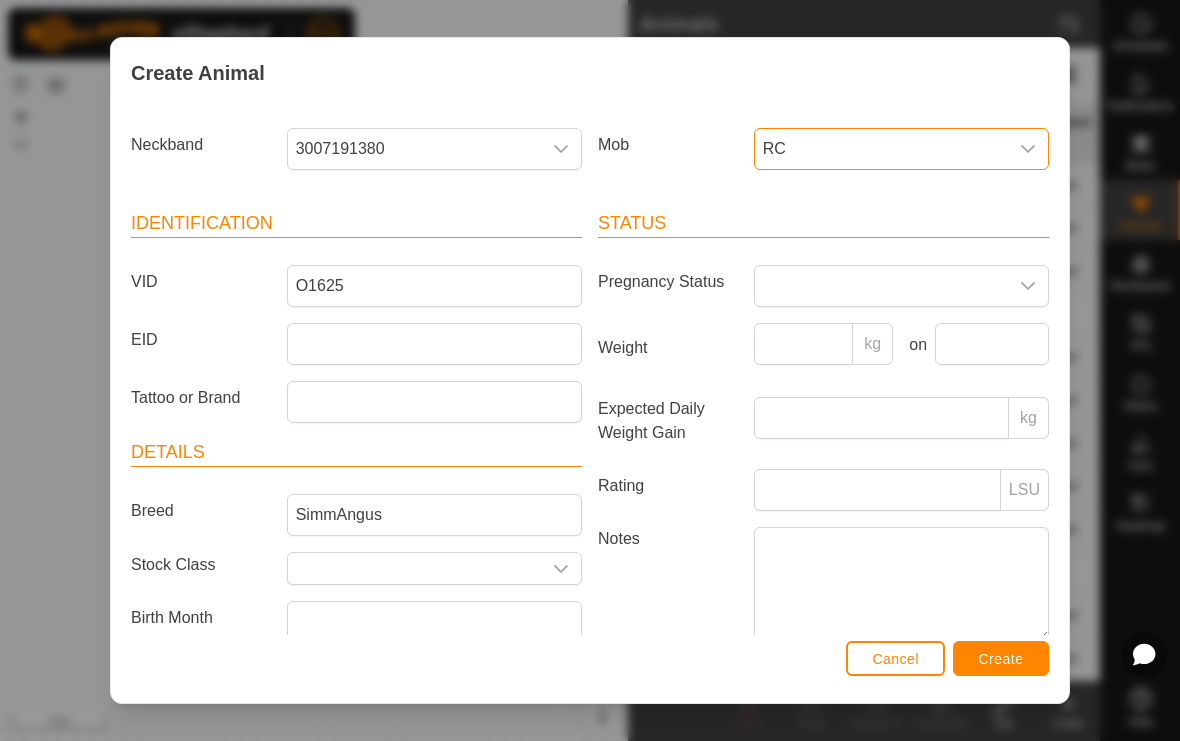 click at bounding box center [1028, 286] 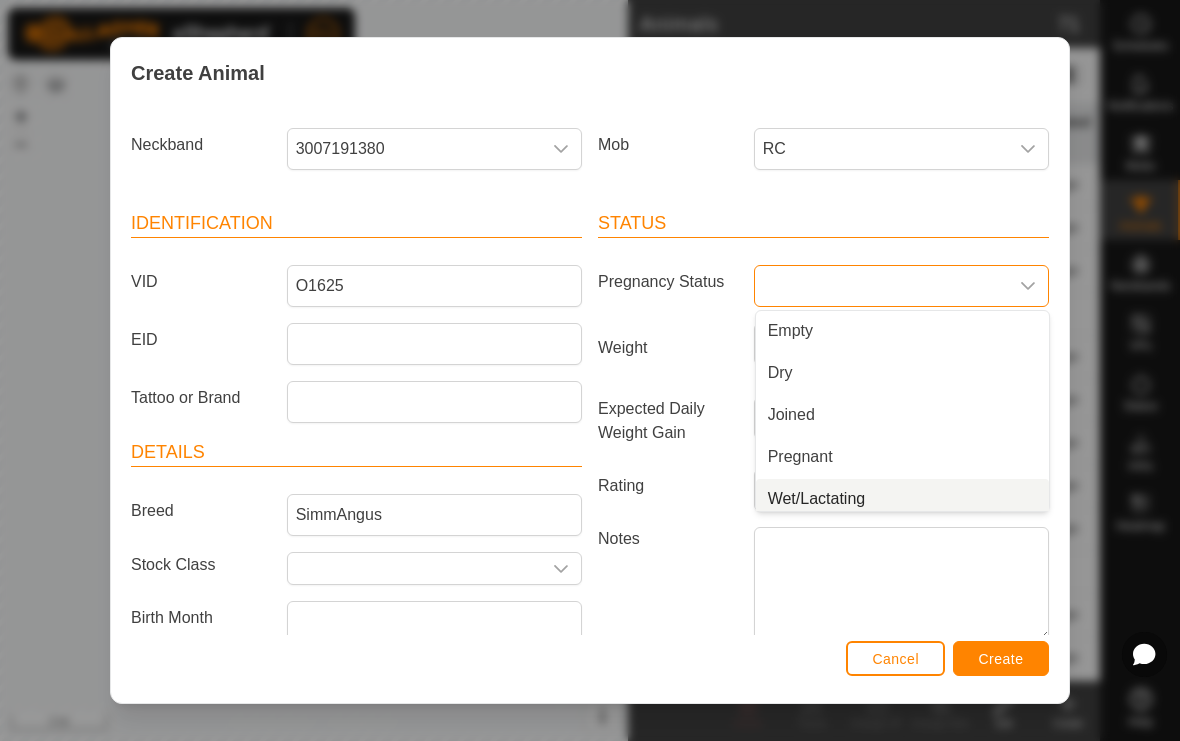 click on "Wet/Lactating" at bounding box center [902, 499] 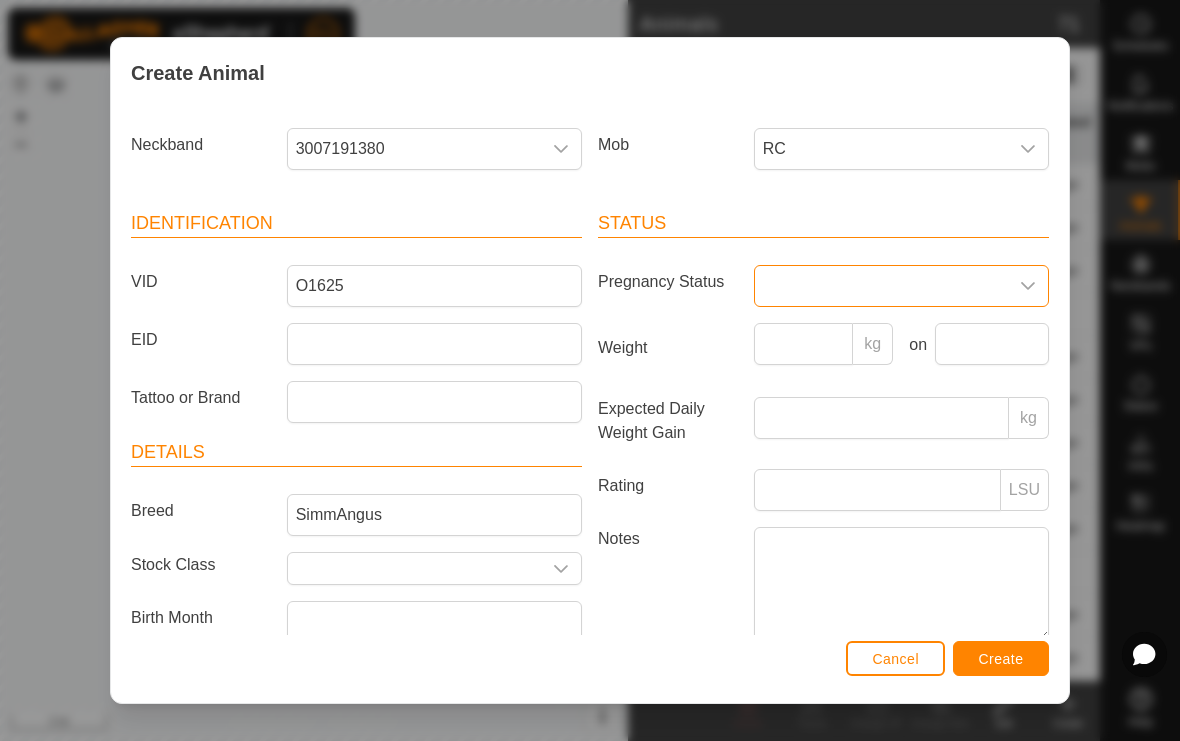 scroll, scrollTop: 8, scrollLeft: 0, axis: vertical 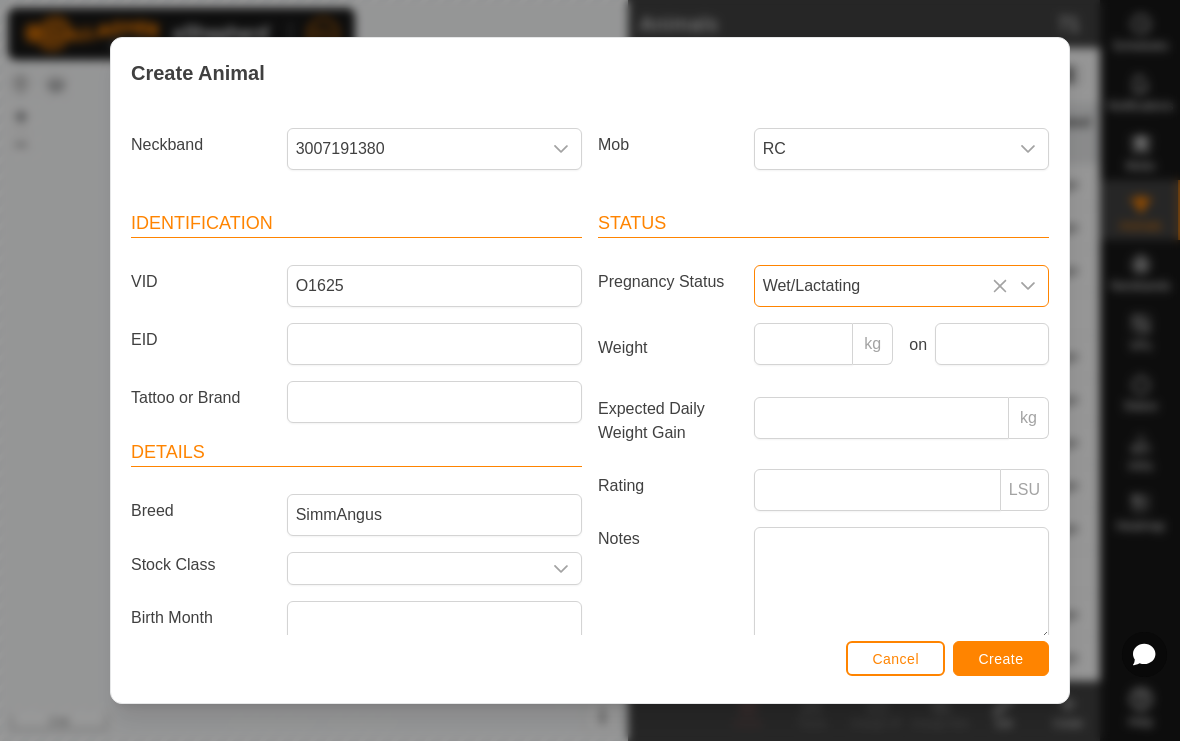 click on "Create" at bounding box center (1001, 659) 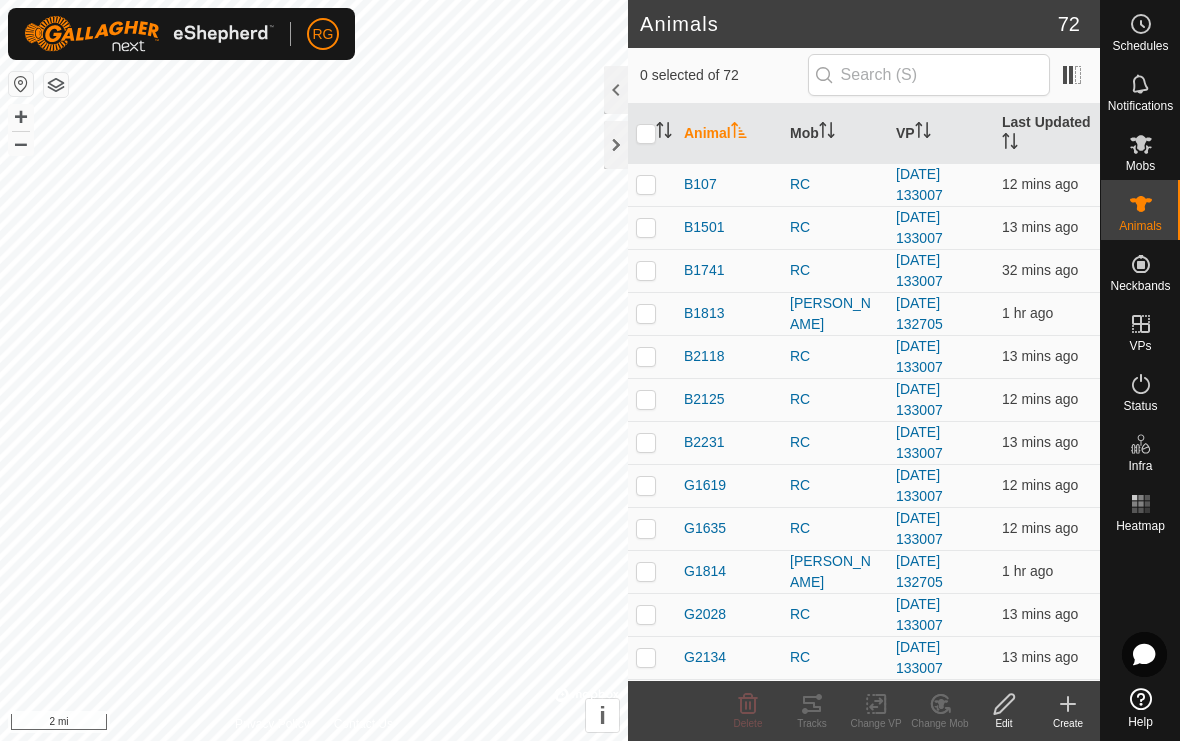 click 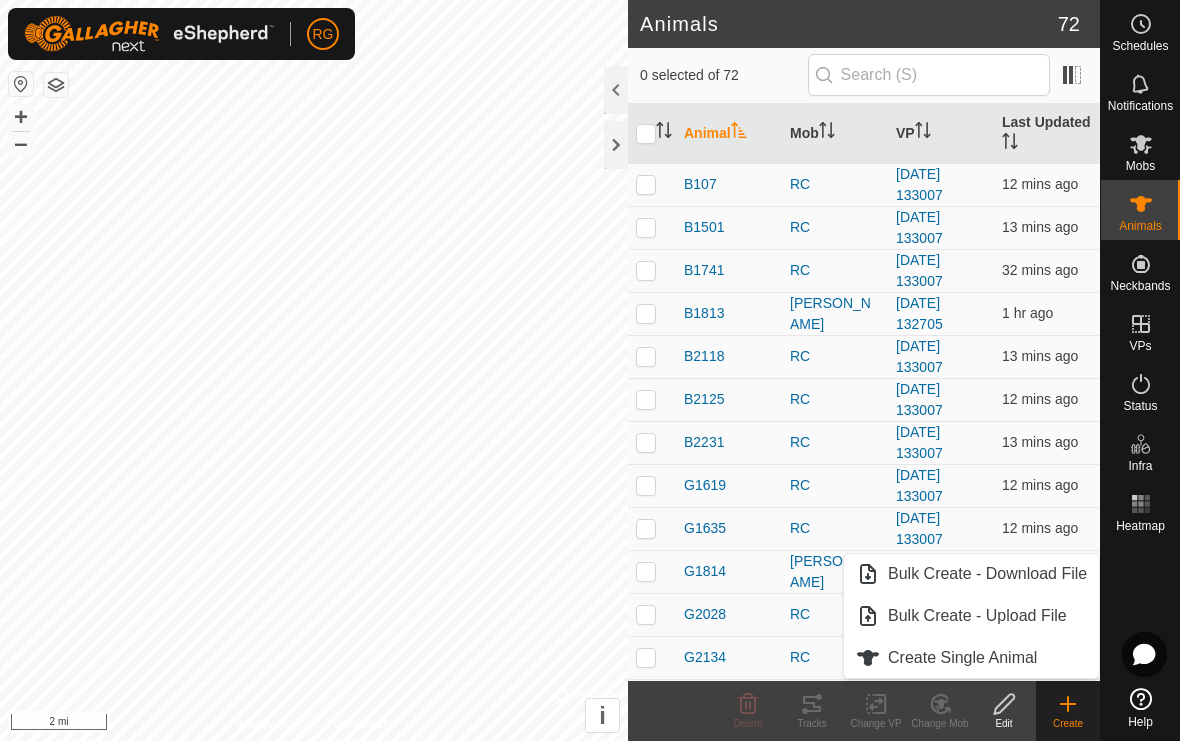 click on "Create Single Animal" at bounding box center (962, 658) 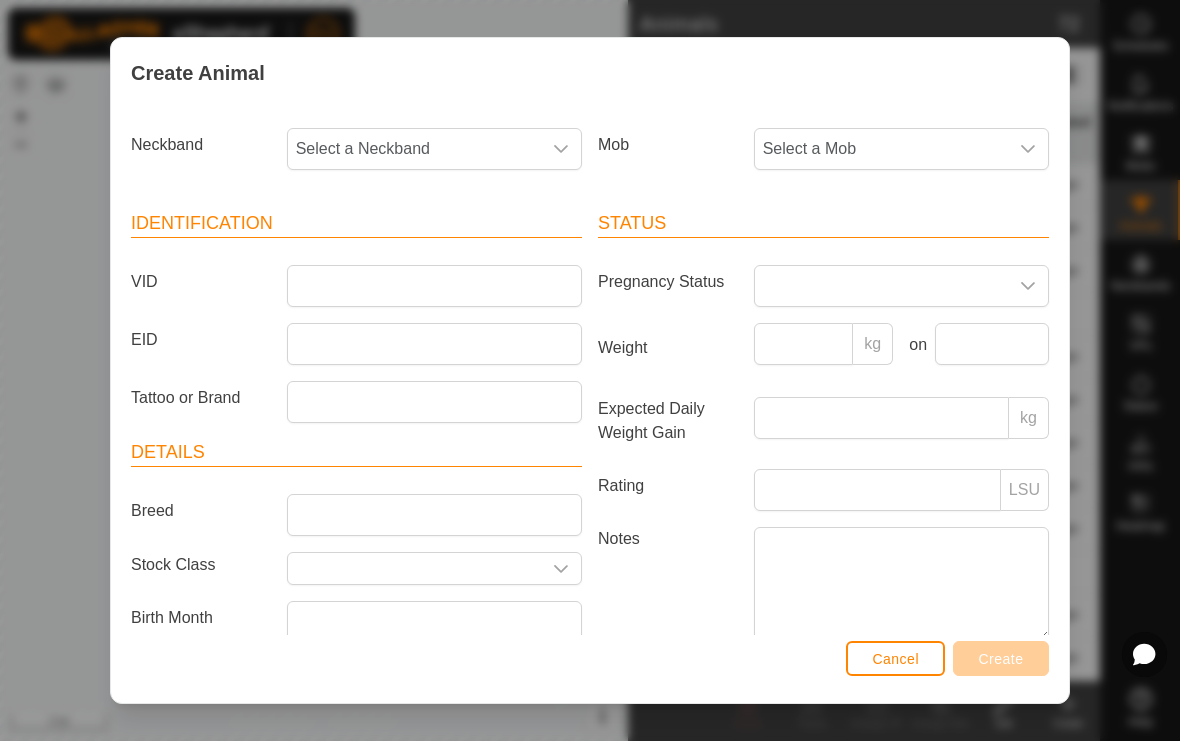 click 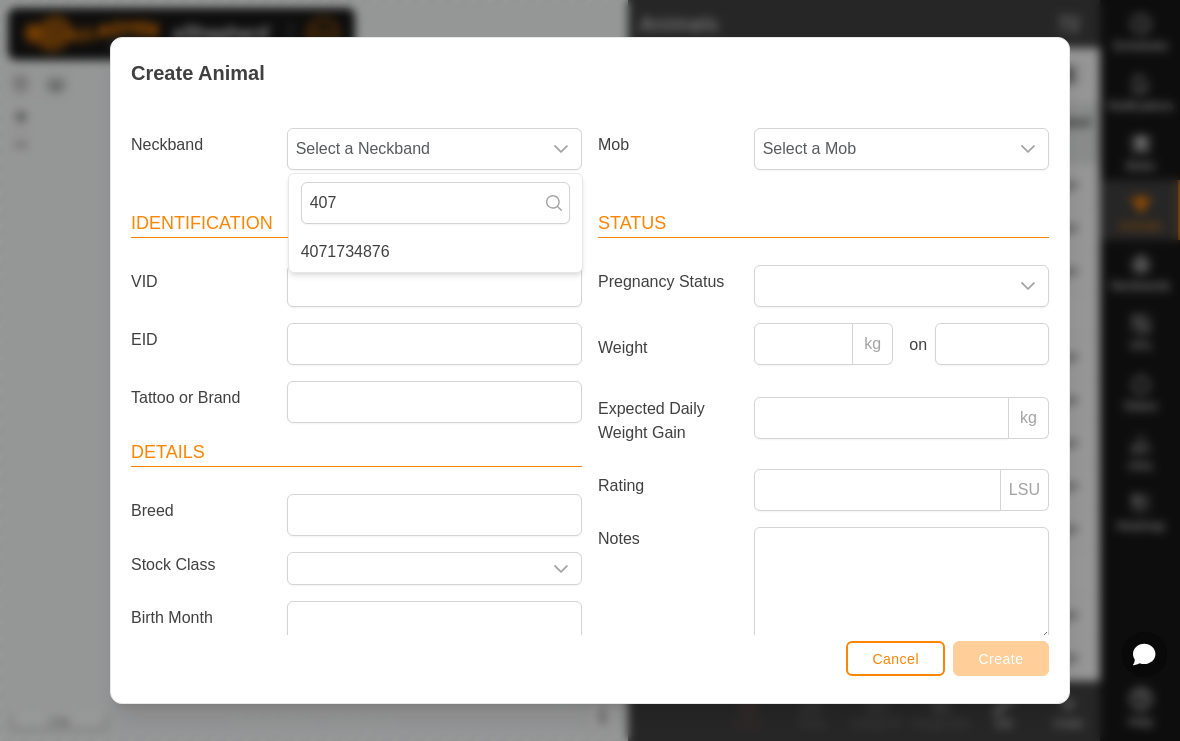 type on "407" 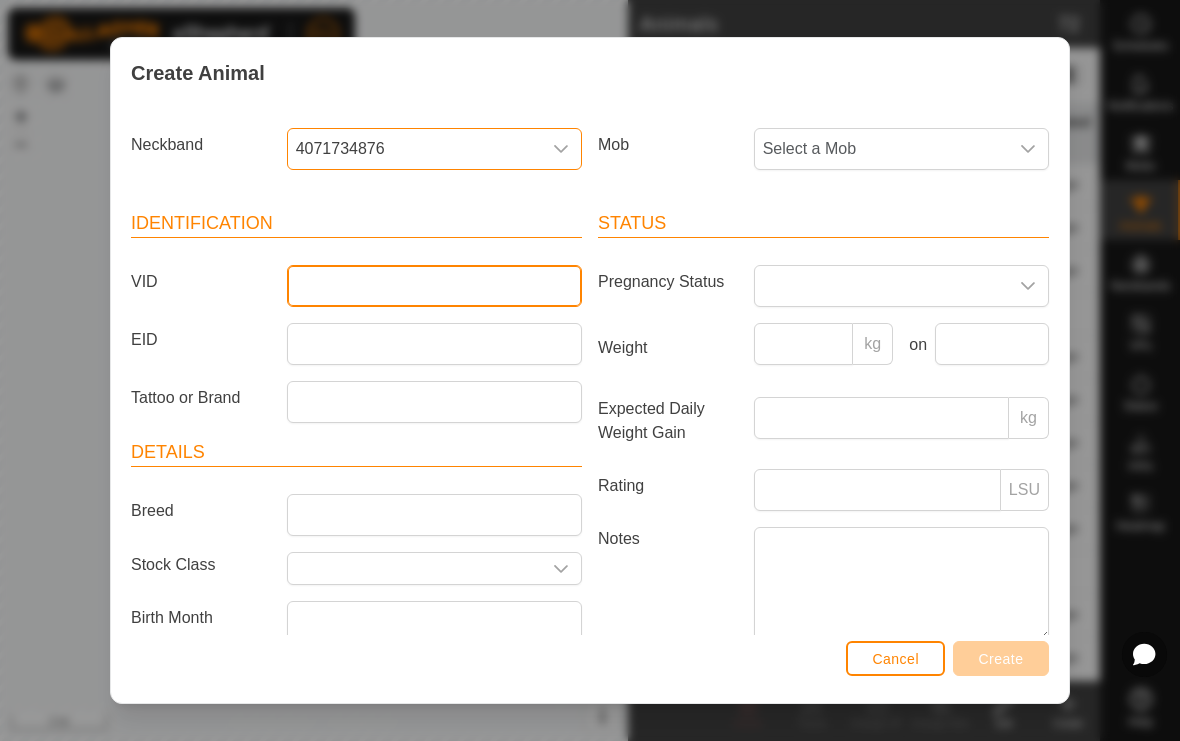 click on "VID" at bounding box center (434, 286) 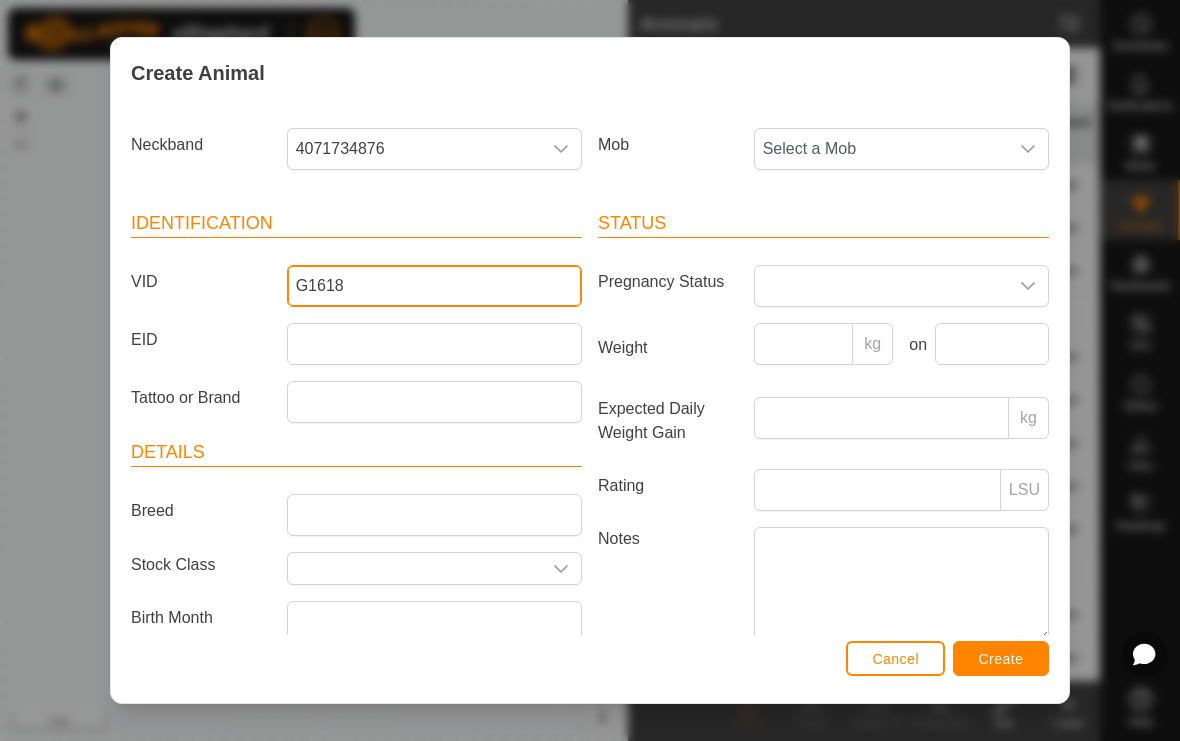type on "G1618" 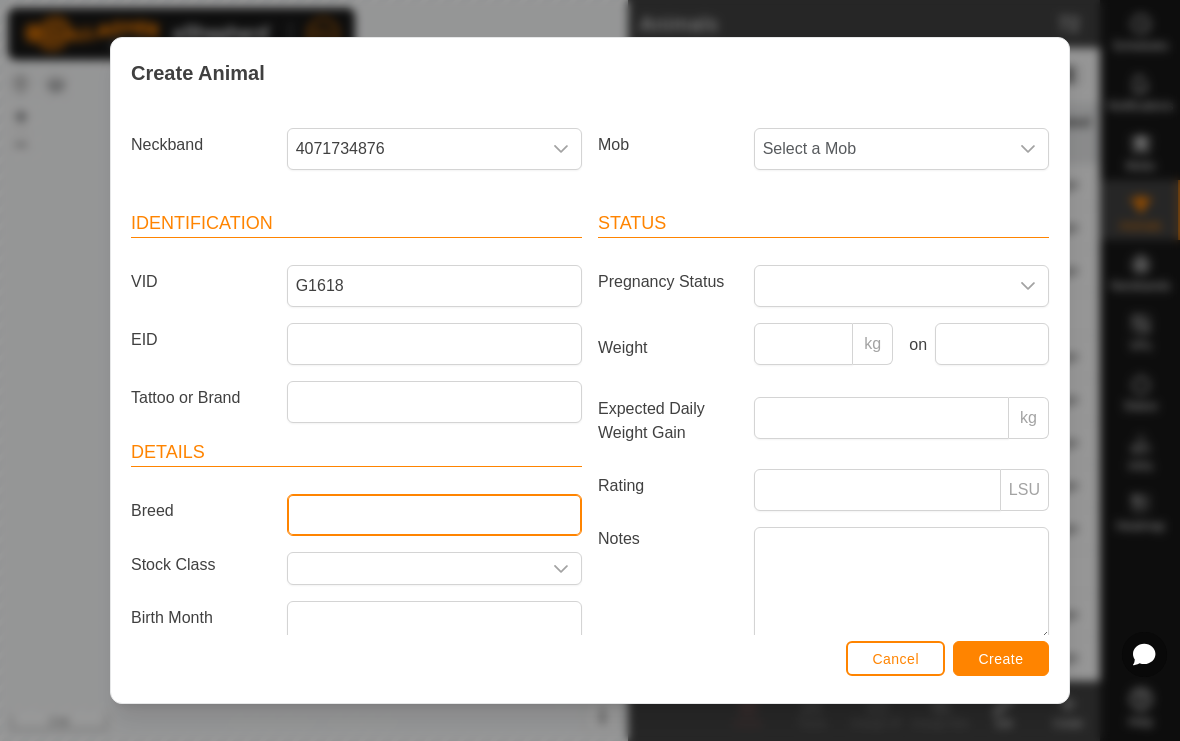 click on "Breed" at bounding box center [434, 515] 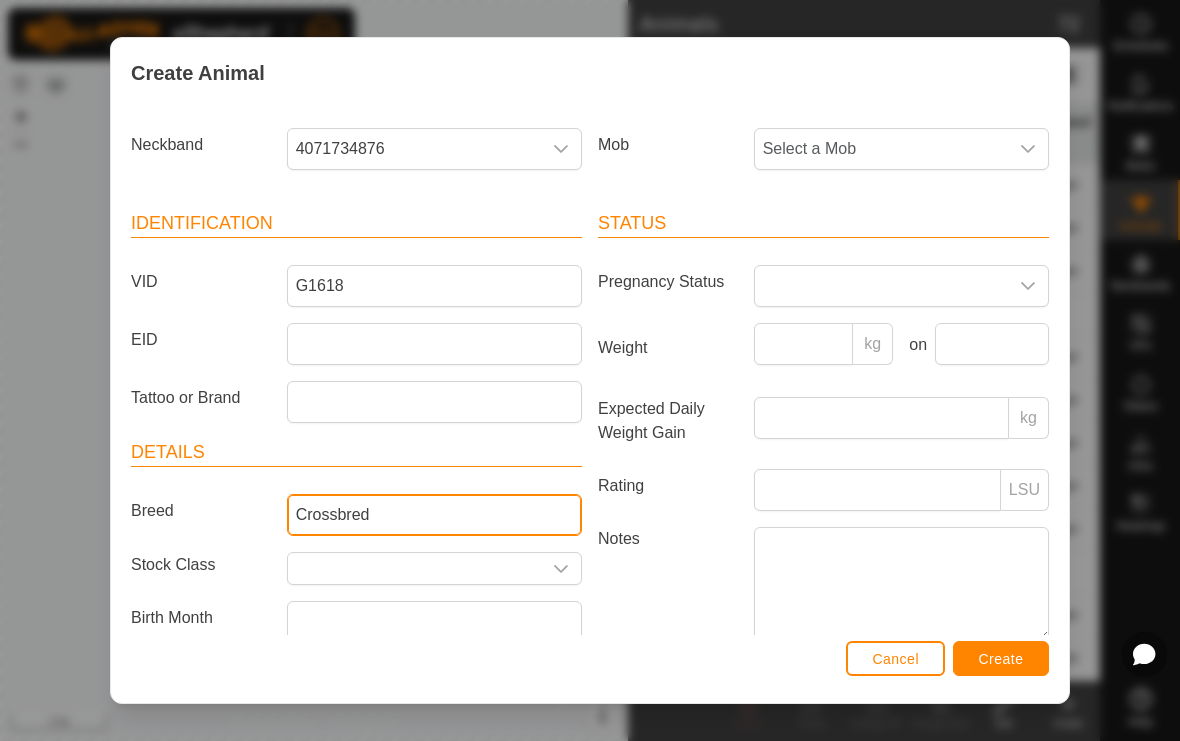type on "Crossbred" 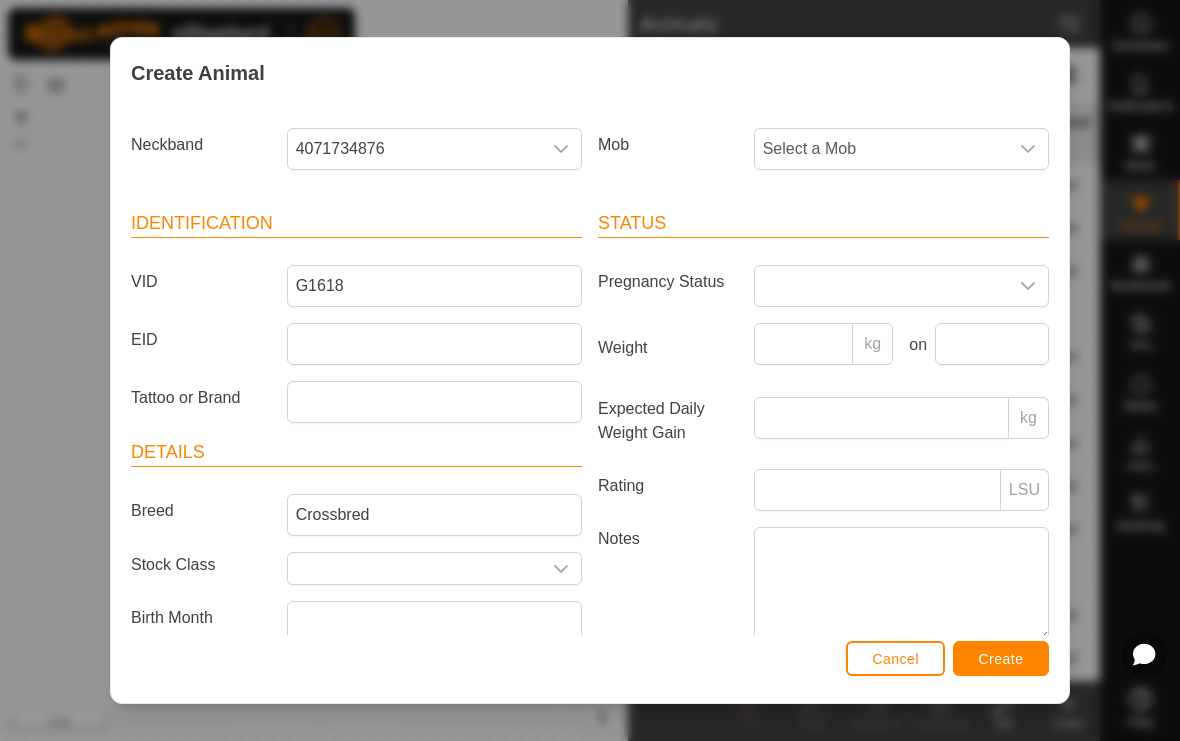 click at bounding box center (1028, 149) 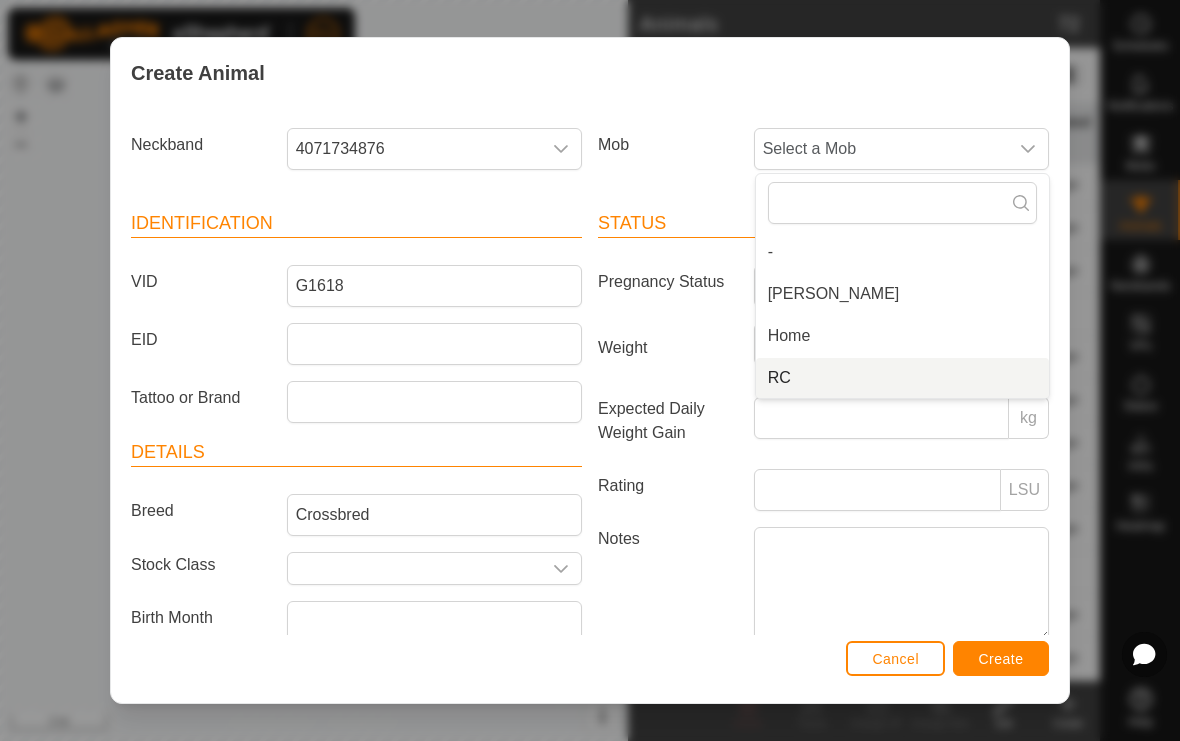 click on "RC" at bounding box center [902, 378] 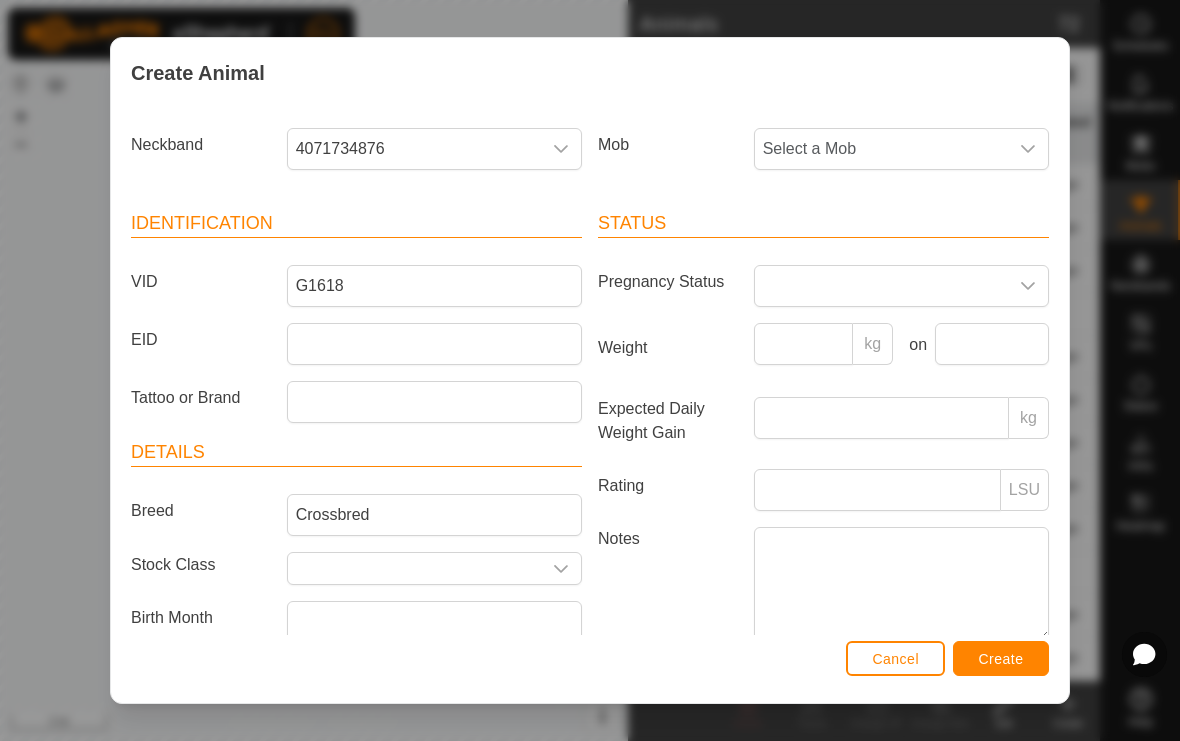 click on "- [PERSON_NAME] Home RC" at bounding box center (902, 286) 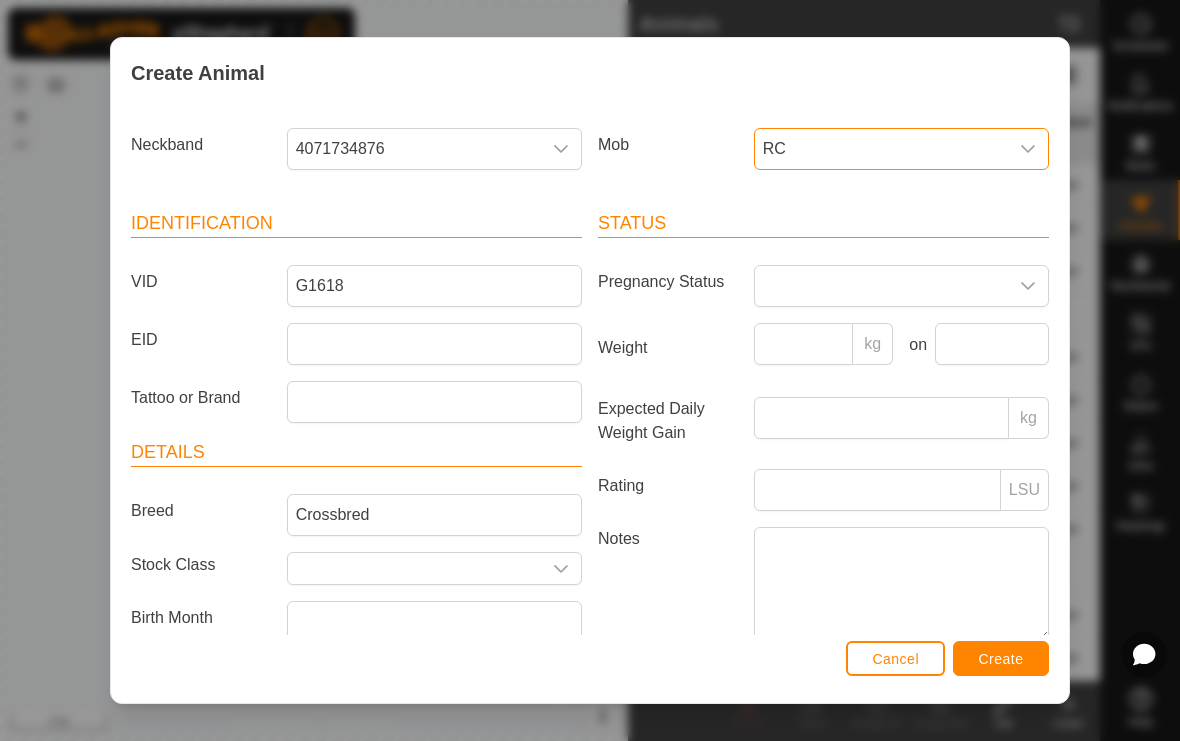 click at bounding box center (1028, 286) 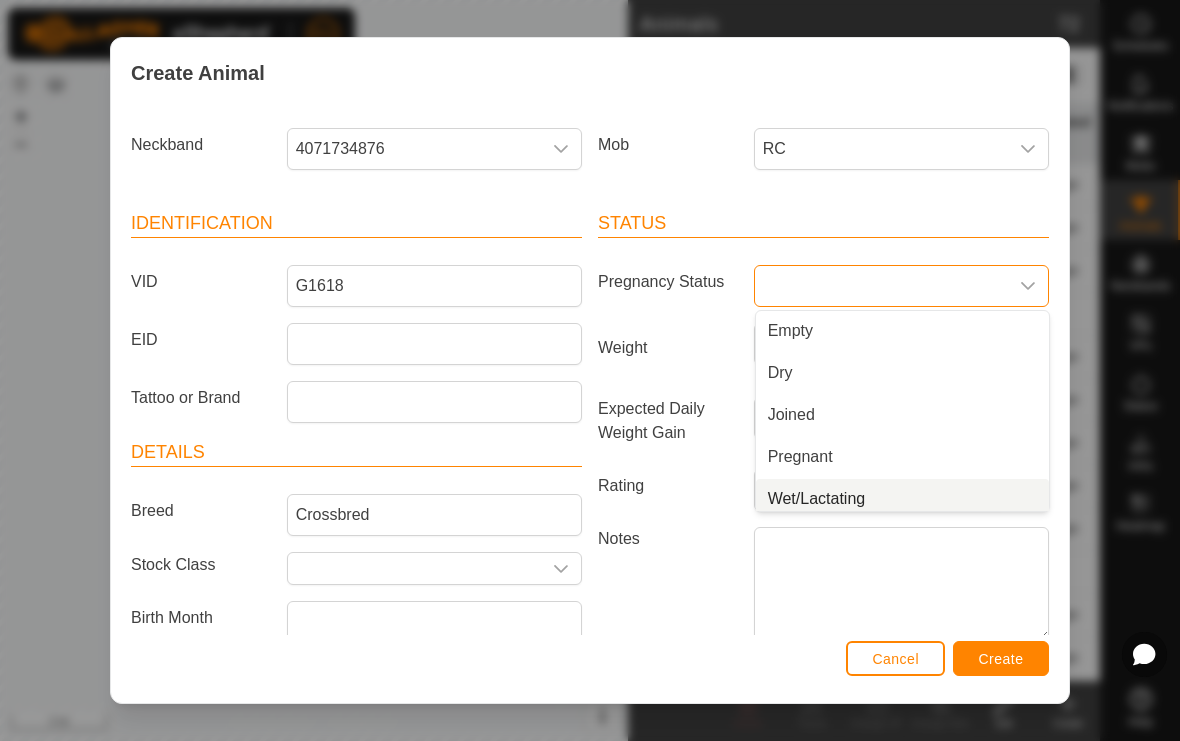 scroll, scrollTop: 8, scrollLeft: 0, axis: vertical 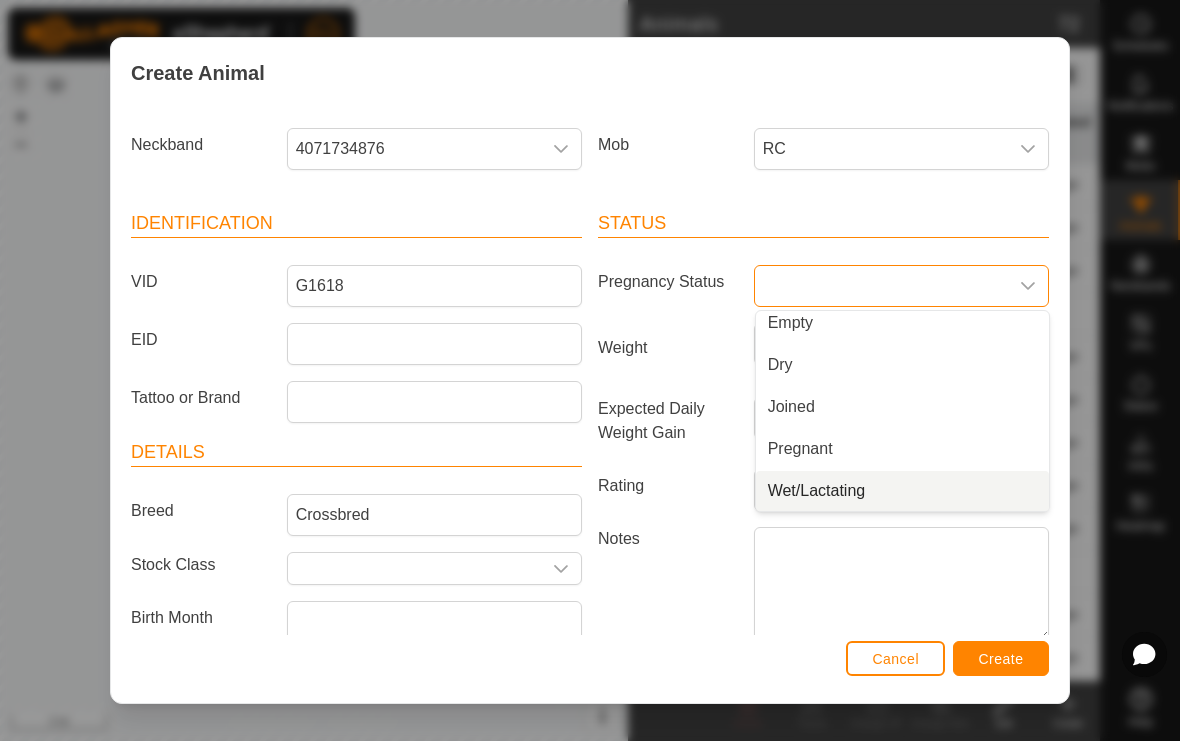 click on "Wet/Lactating" at bounding box center [902, 491] 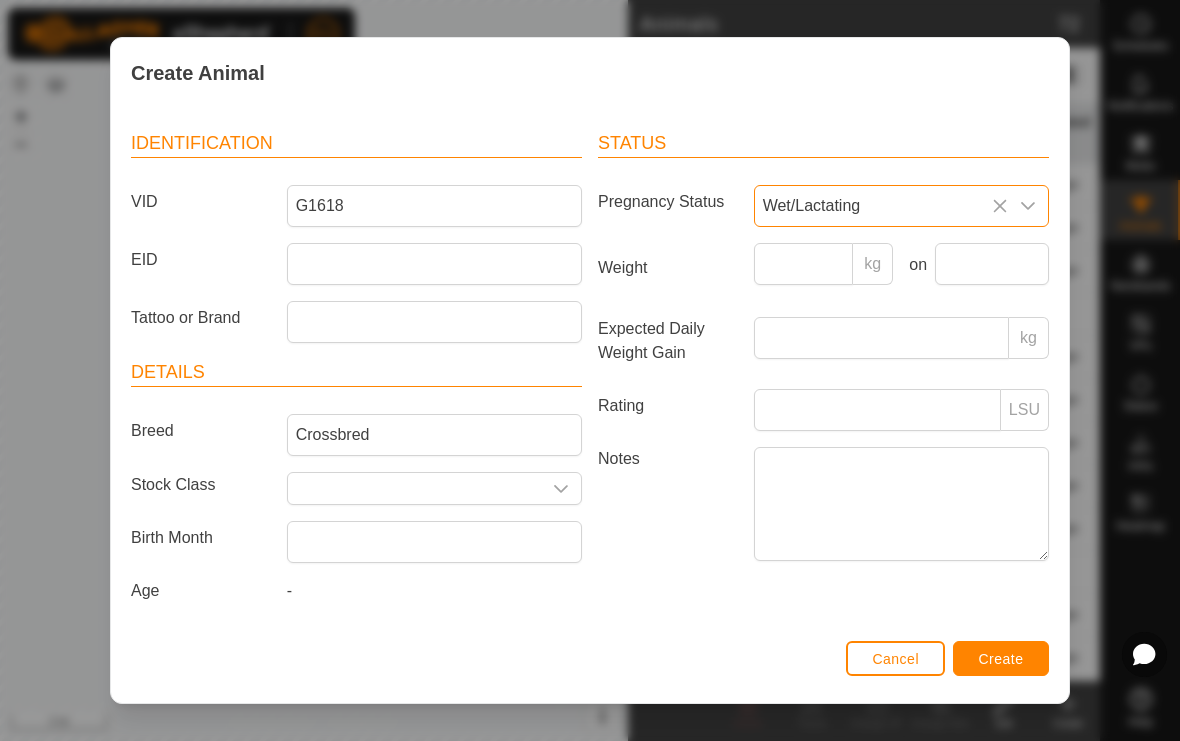 scroll, scrollTop: 90, scrollLeft: 0, axis: vertical 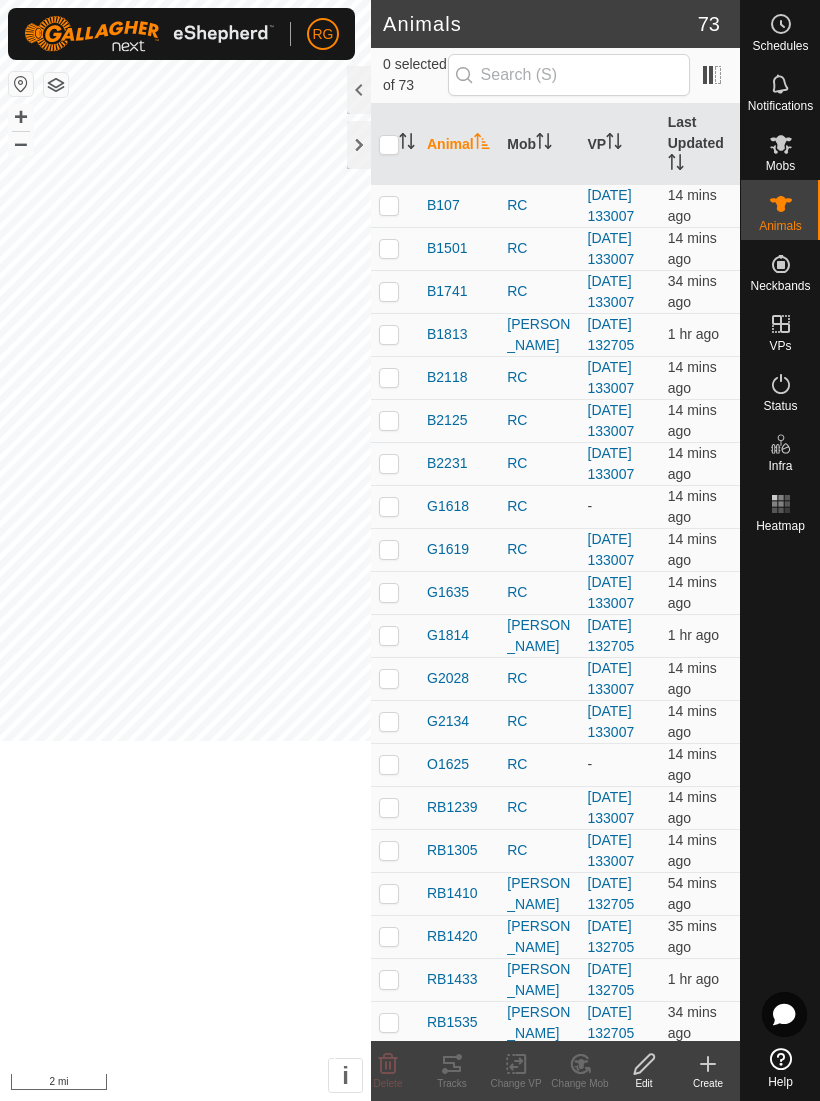 click 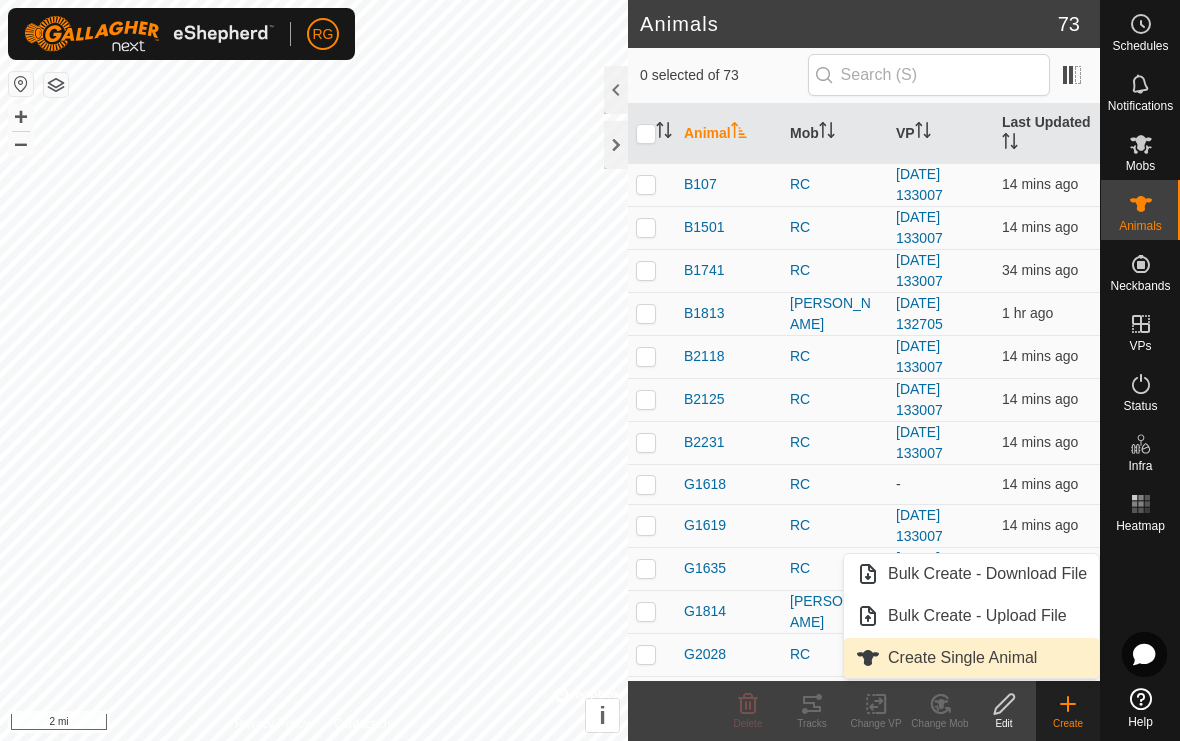 click on "Create Single Animal" at bounding box center (962, 658) 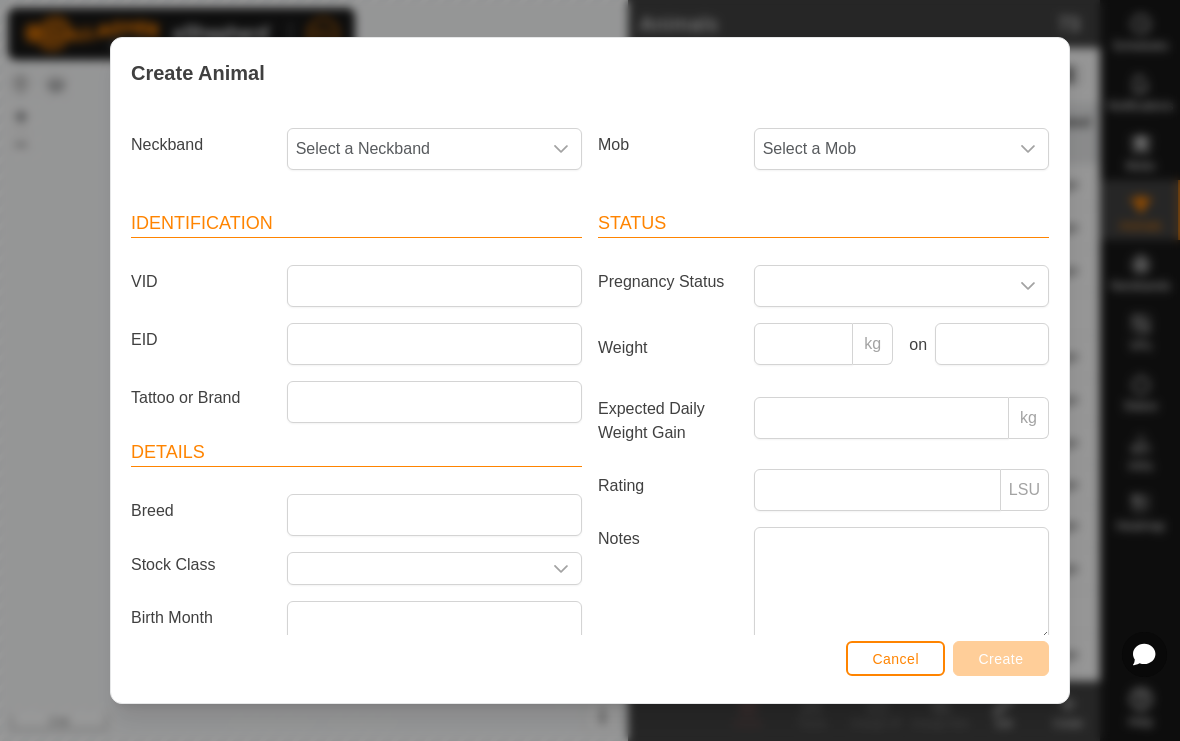 click 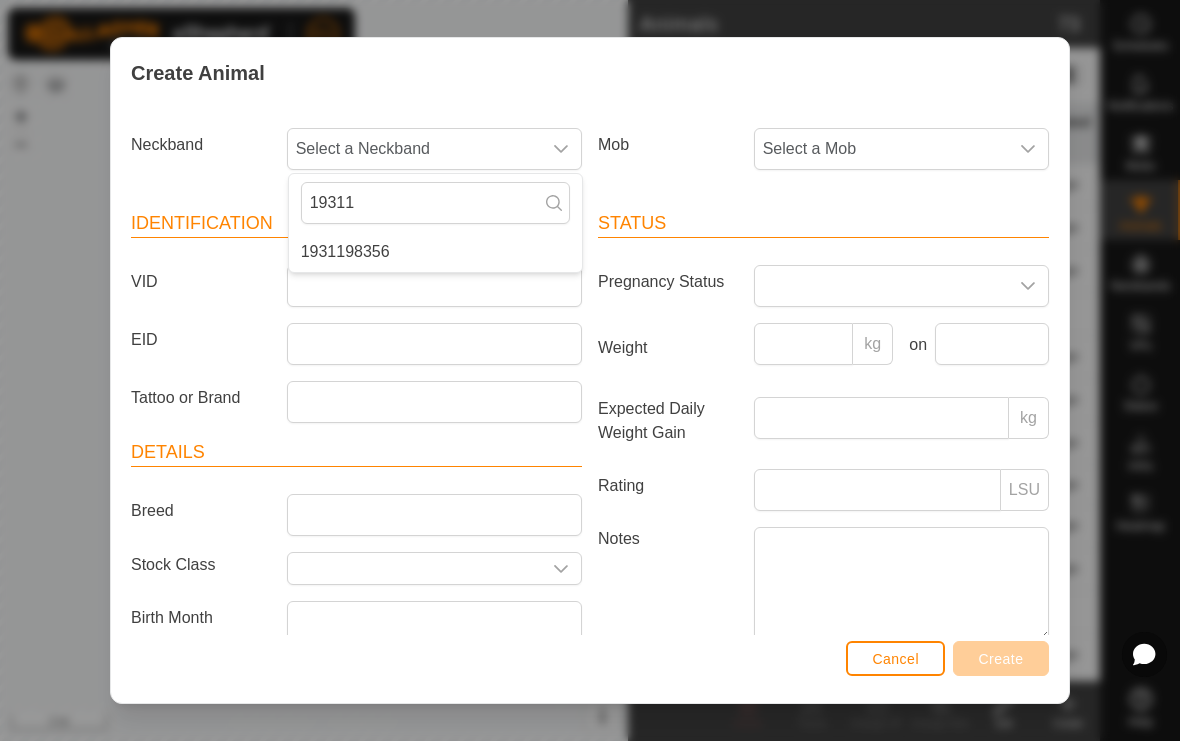 type on "19311" 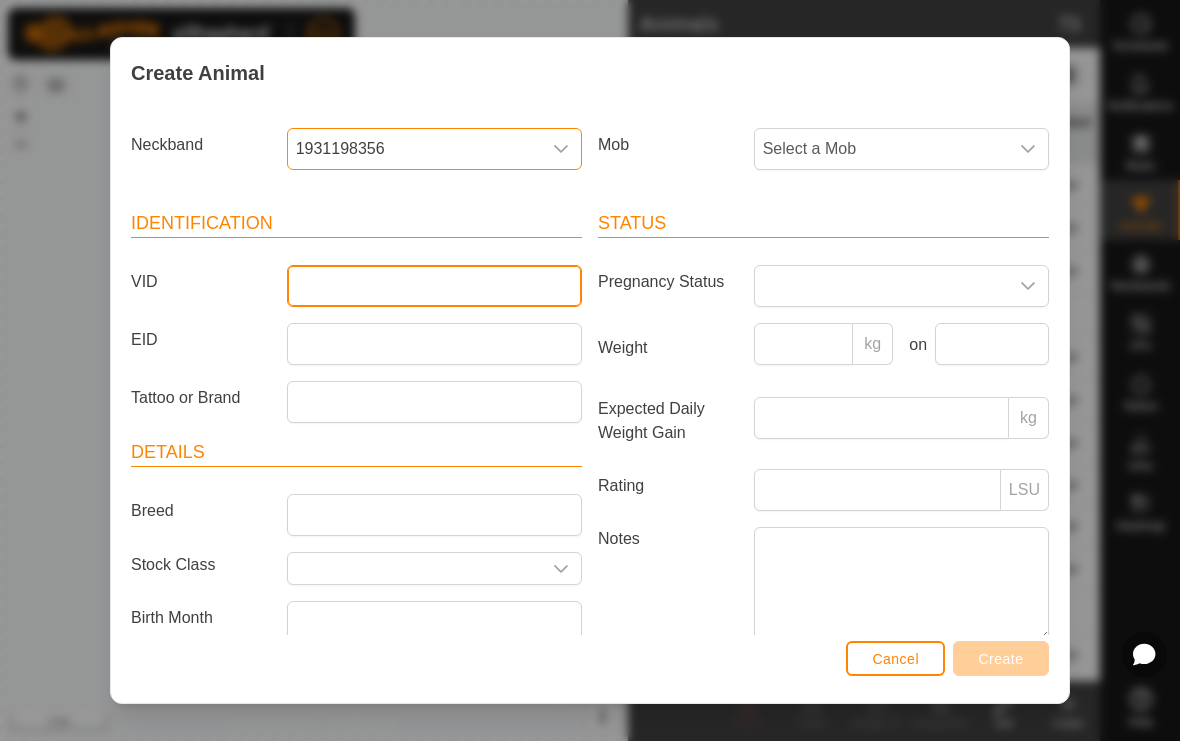click on "VID" at bounding box center [434, 286] 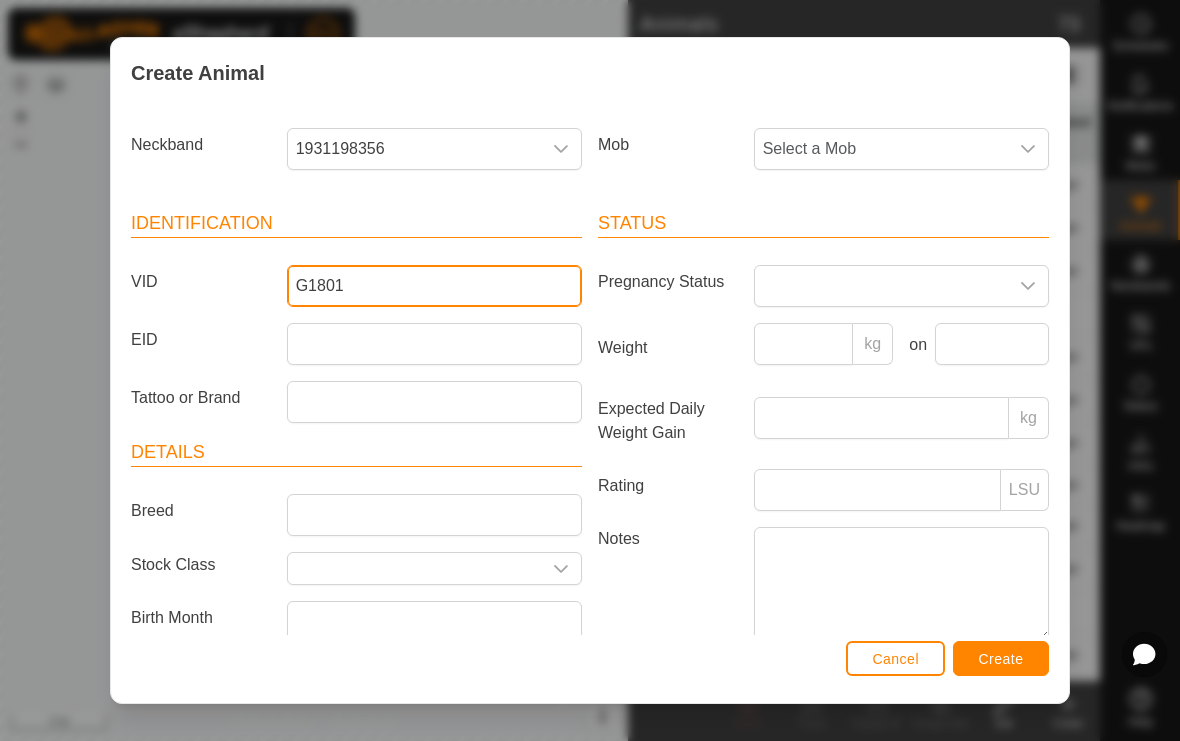 type on "G1801" 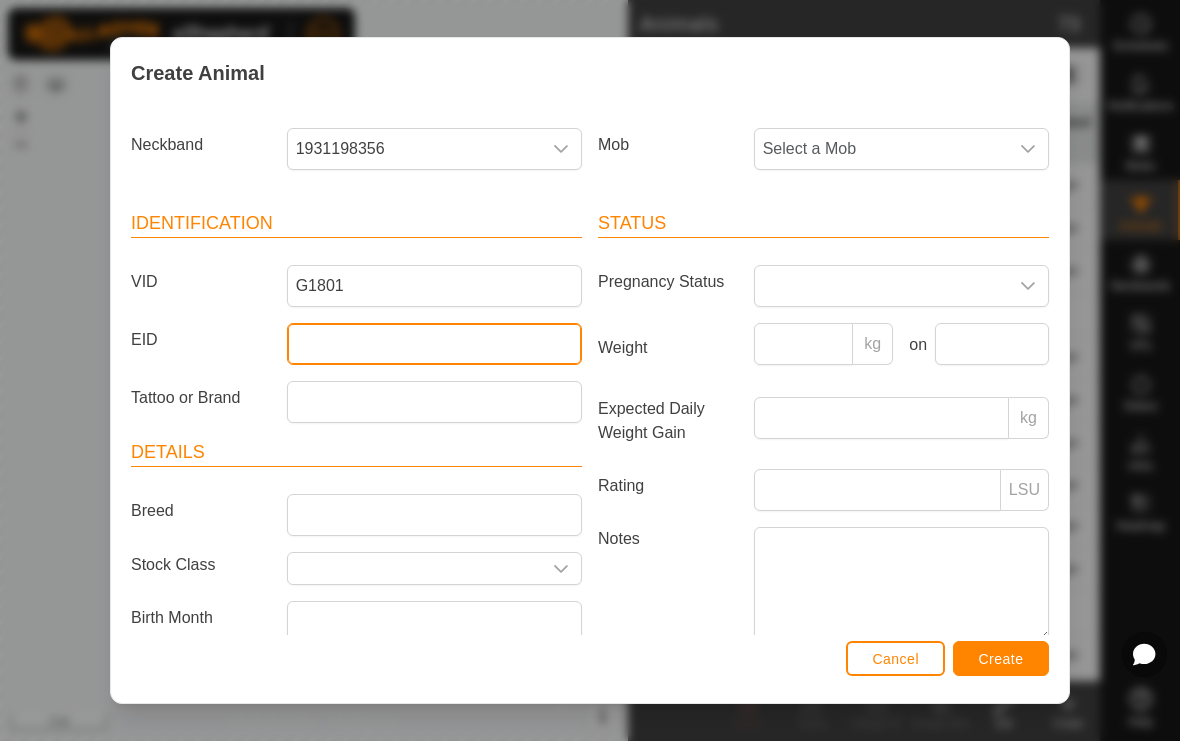 click on "EID" at bounding box center [434, 344] 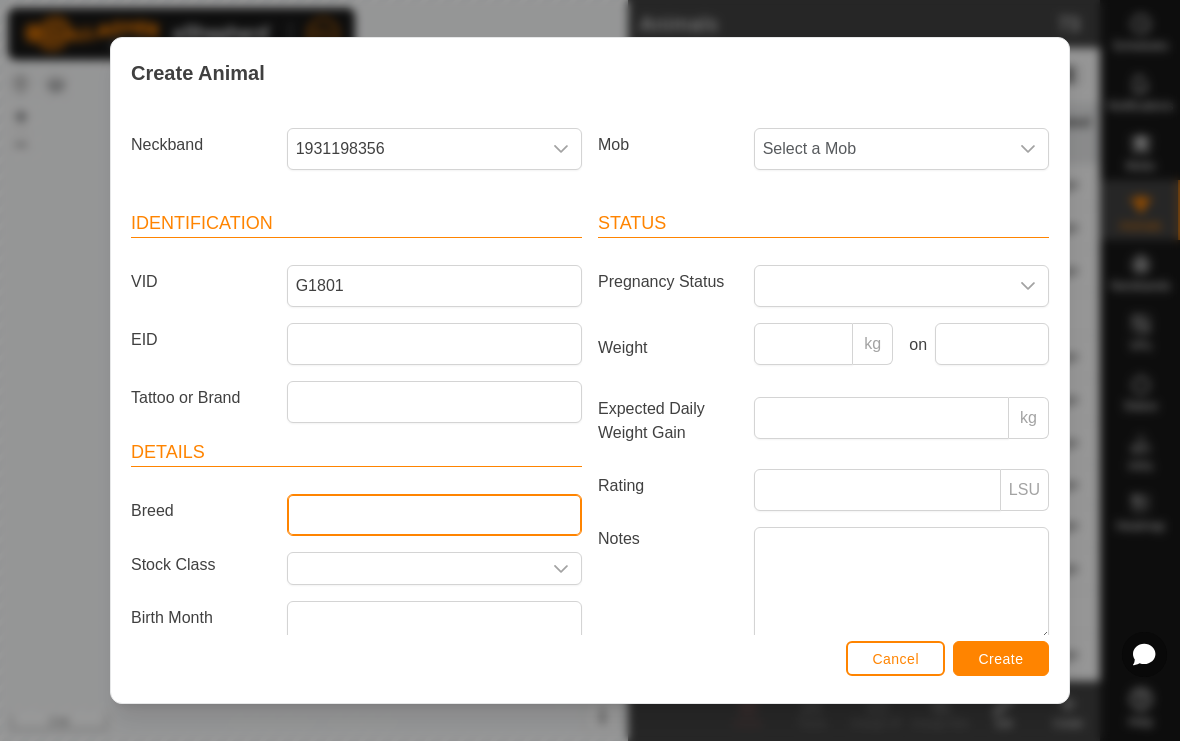 click on "Breed" at bounding box center [434, 515] 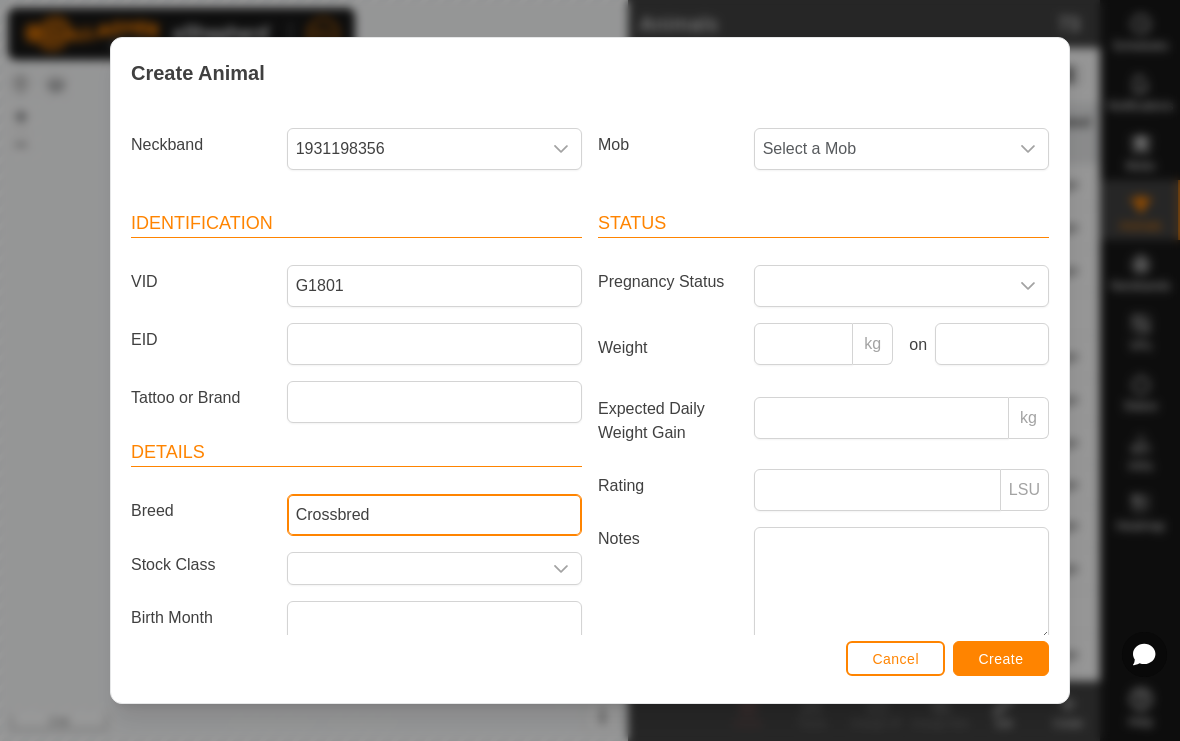 type on "Crossbred" 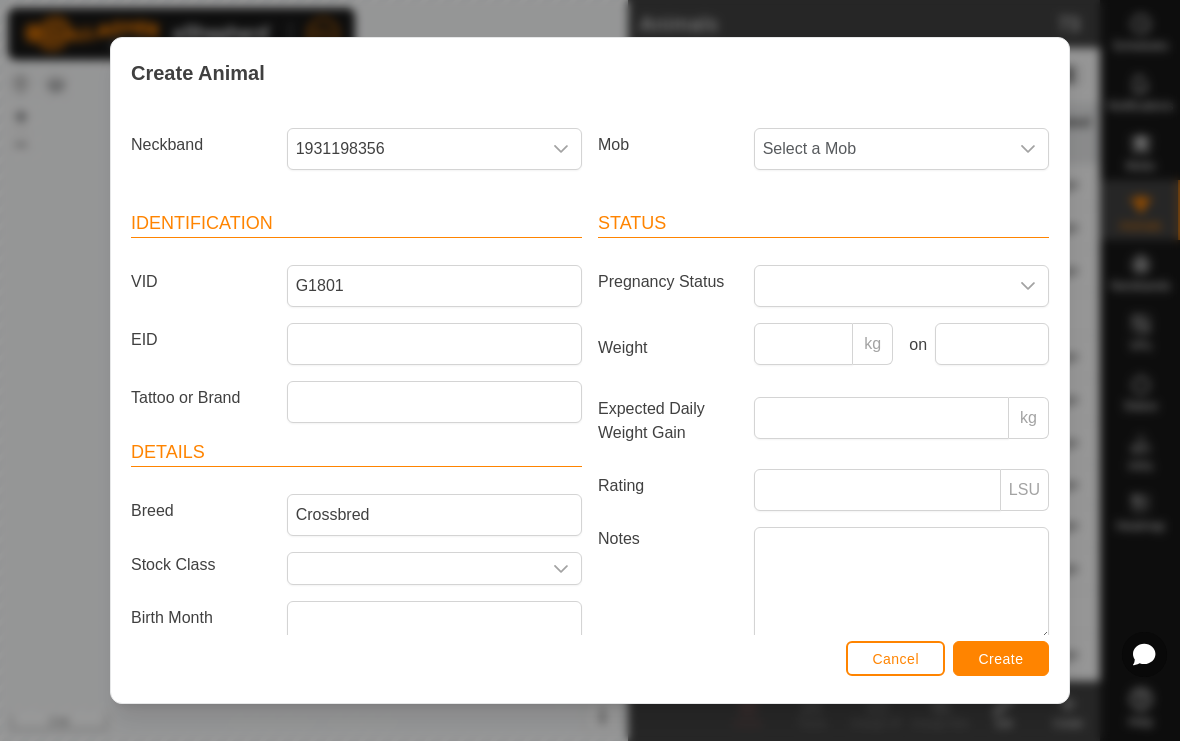 click at bounding box center [1028, 149] 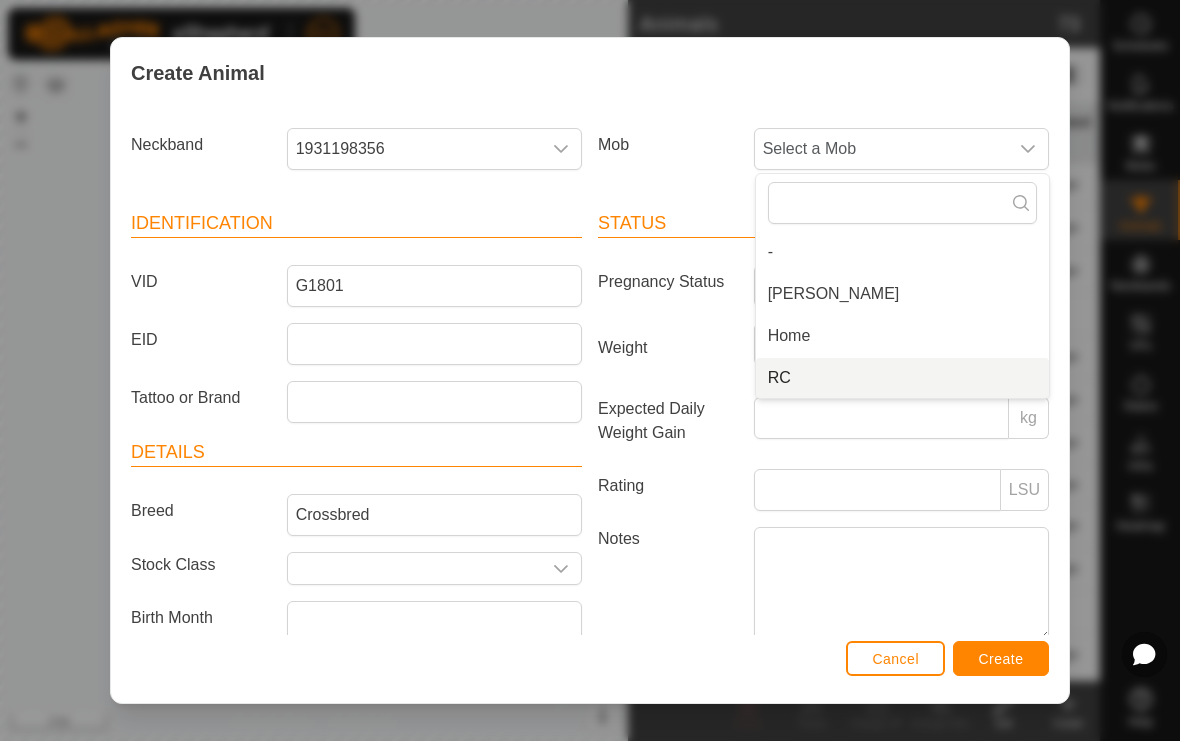 click on "RC" at bounding box center [902, 378] 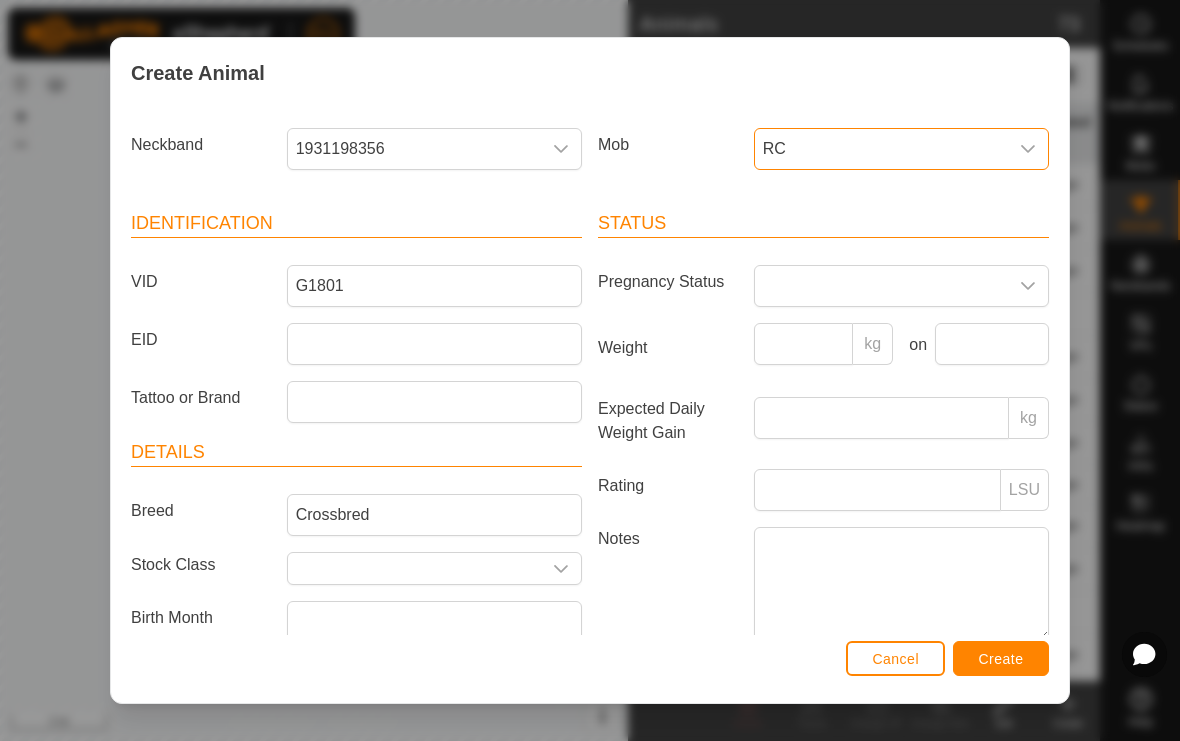 click at bounding box center (1028, 286) 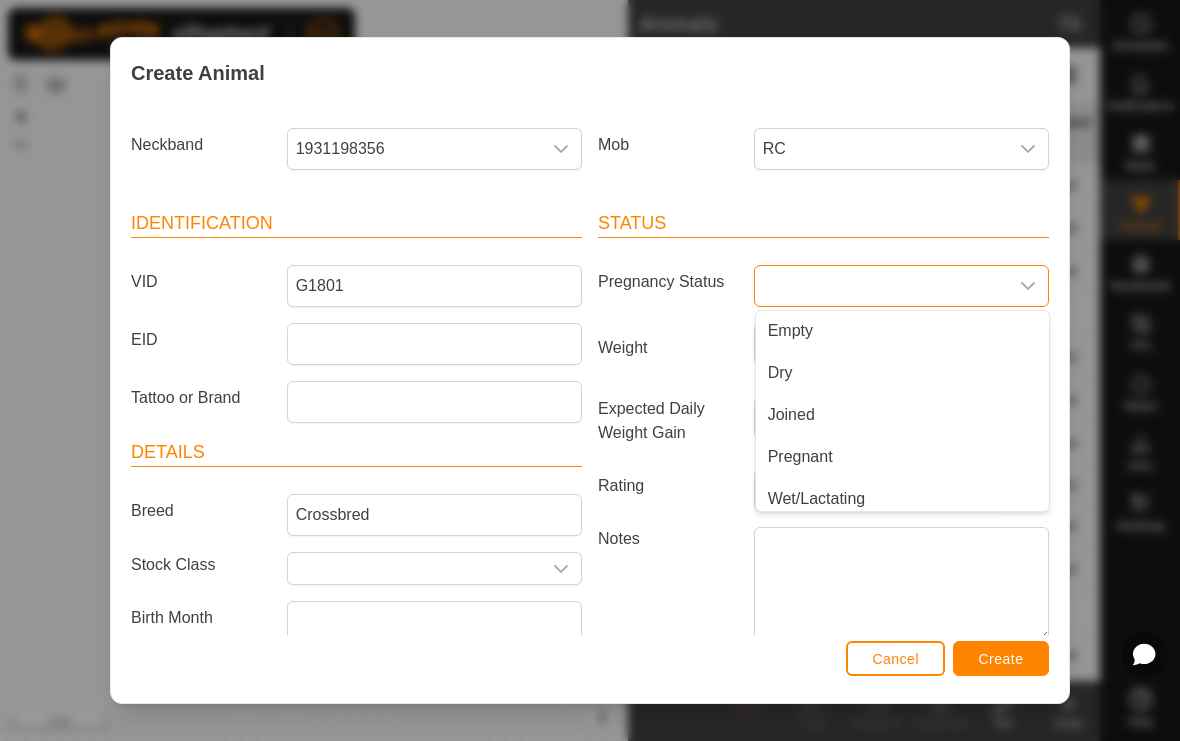 scroll, scrollTop: 8, scrollLeft: 0, axis: vertical 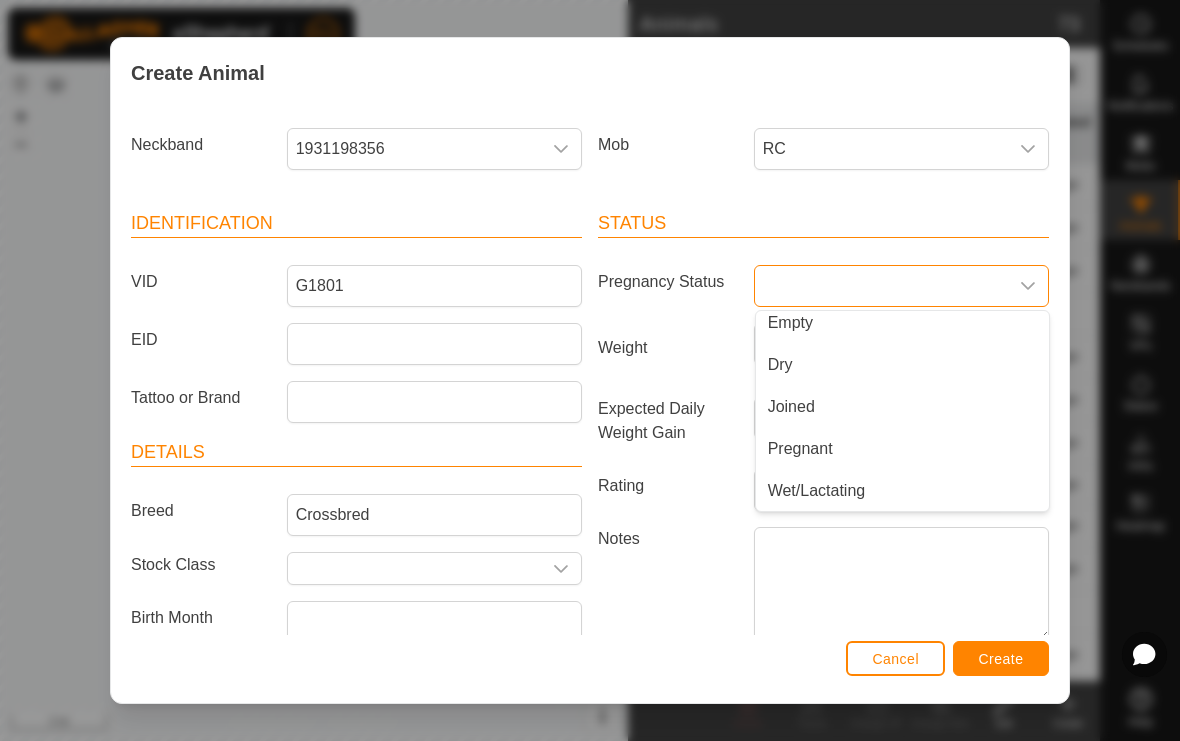click on "Wet/Lactating" at bounding box center (902, 491) 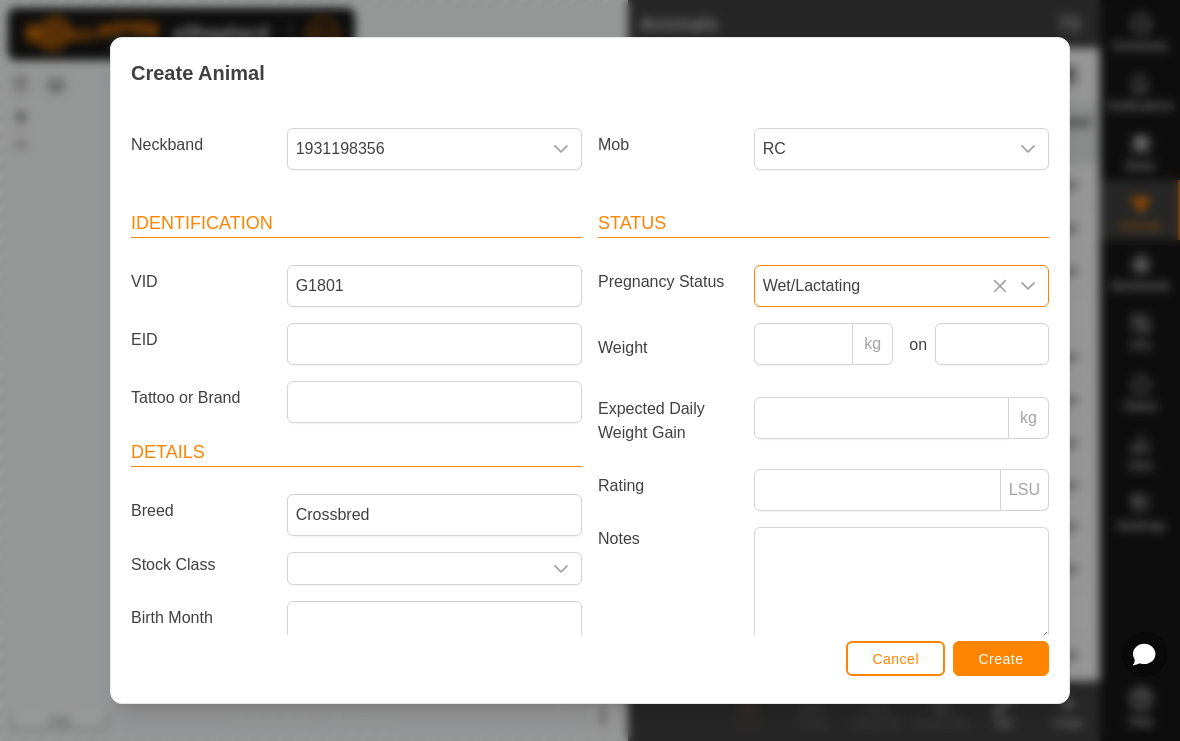 click on "Create" at bounding box center (1001, 658) 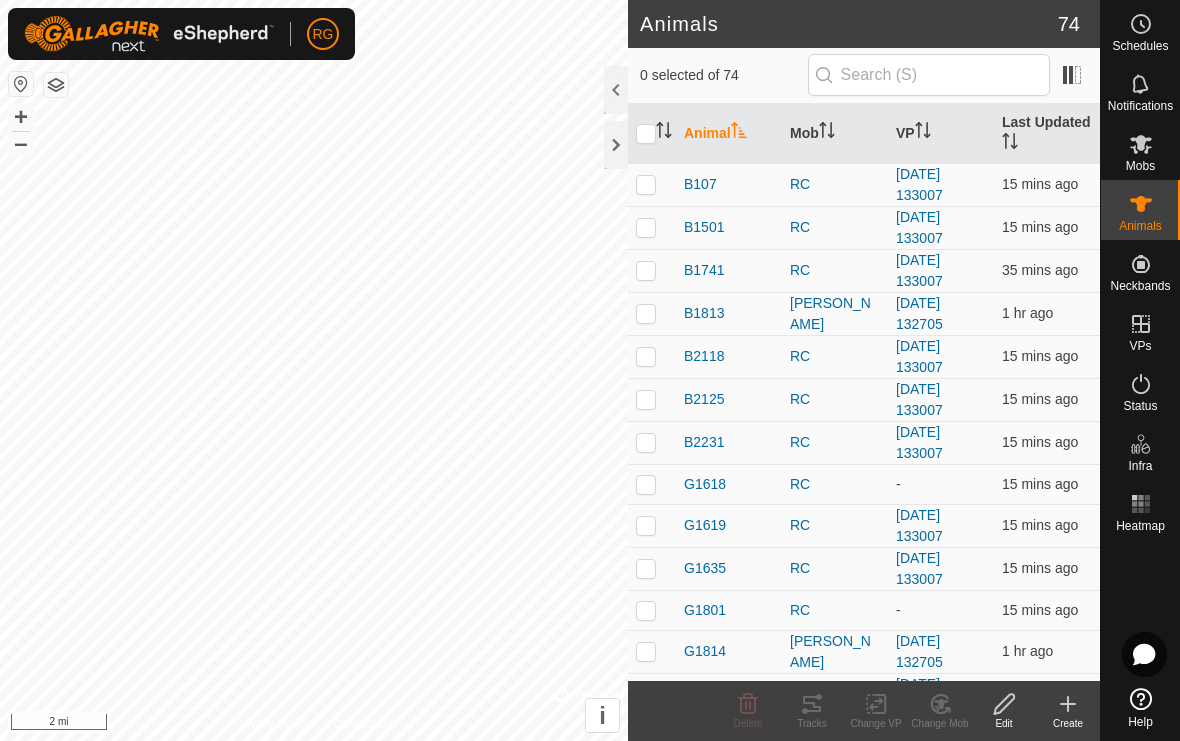 click on "Animals 74" 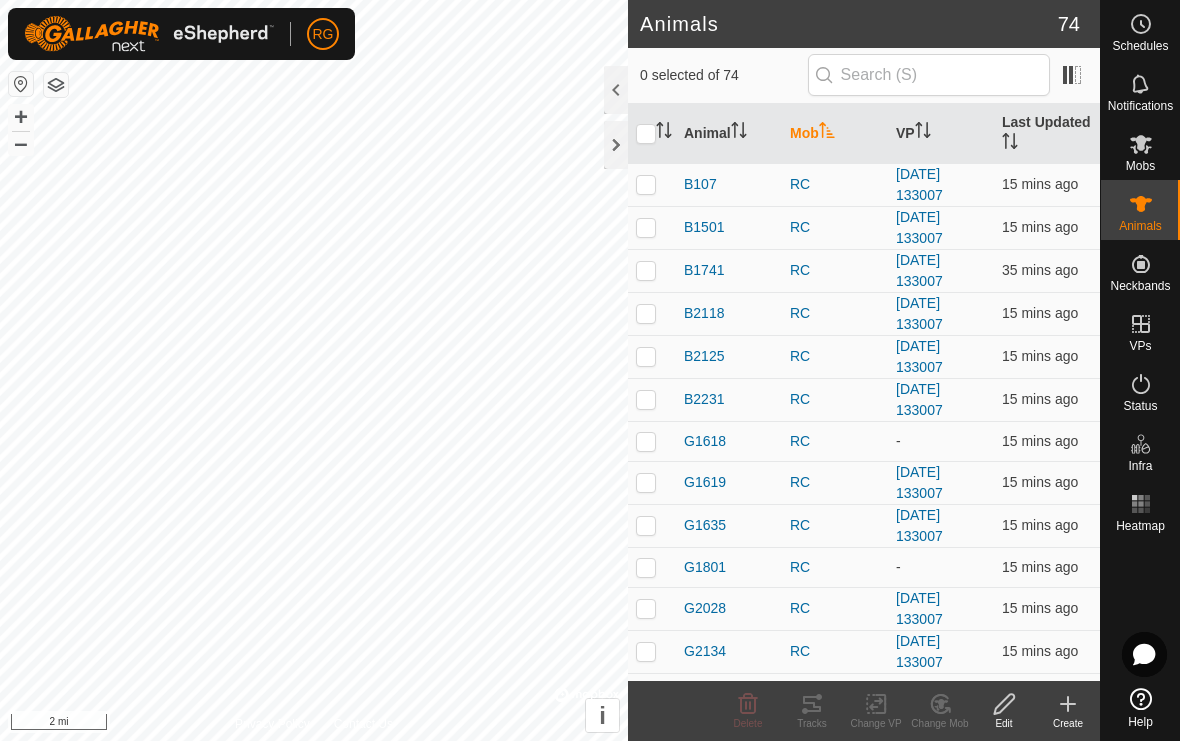 click on "Mob" at bounding box center (835, 134) 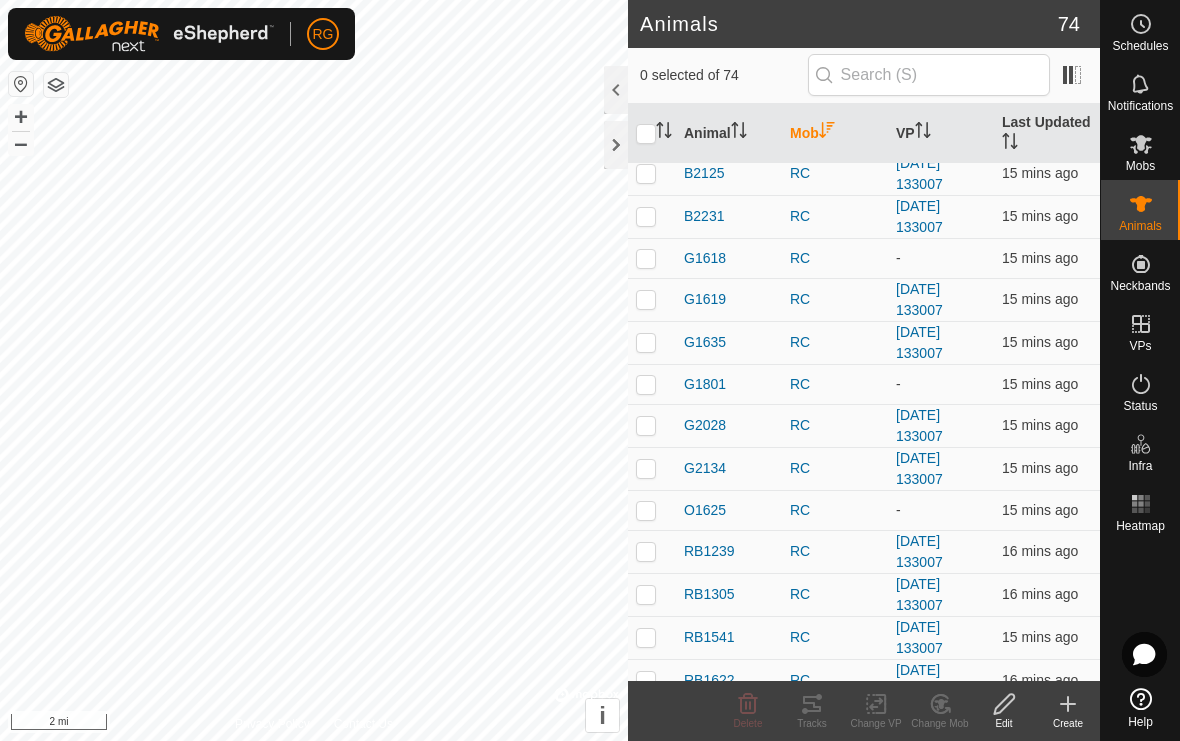 scroll, scrollTop: 1216, scrollLeft: 0, axis: vertical 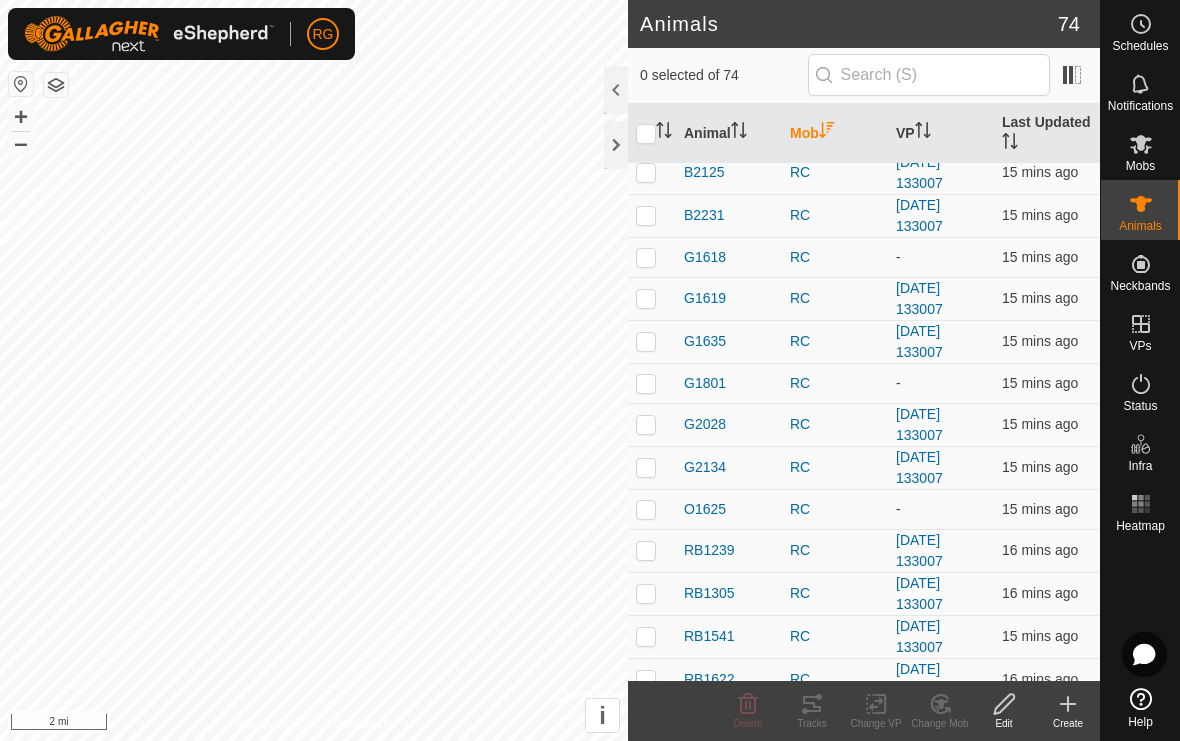 click at bounding box center (646, 257) 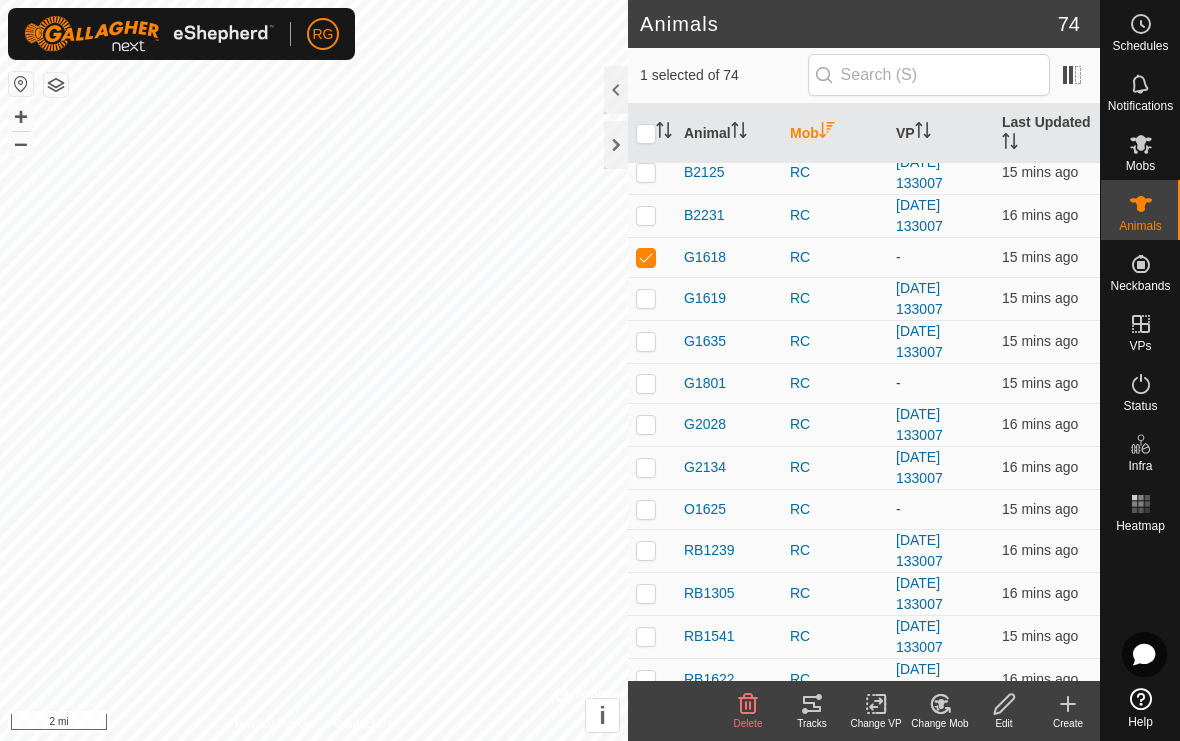 click at bounding box center (646, 383) 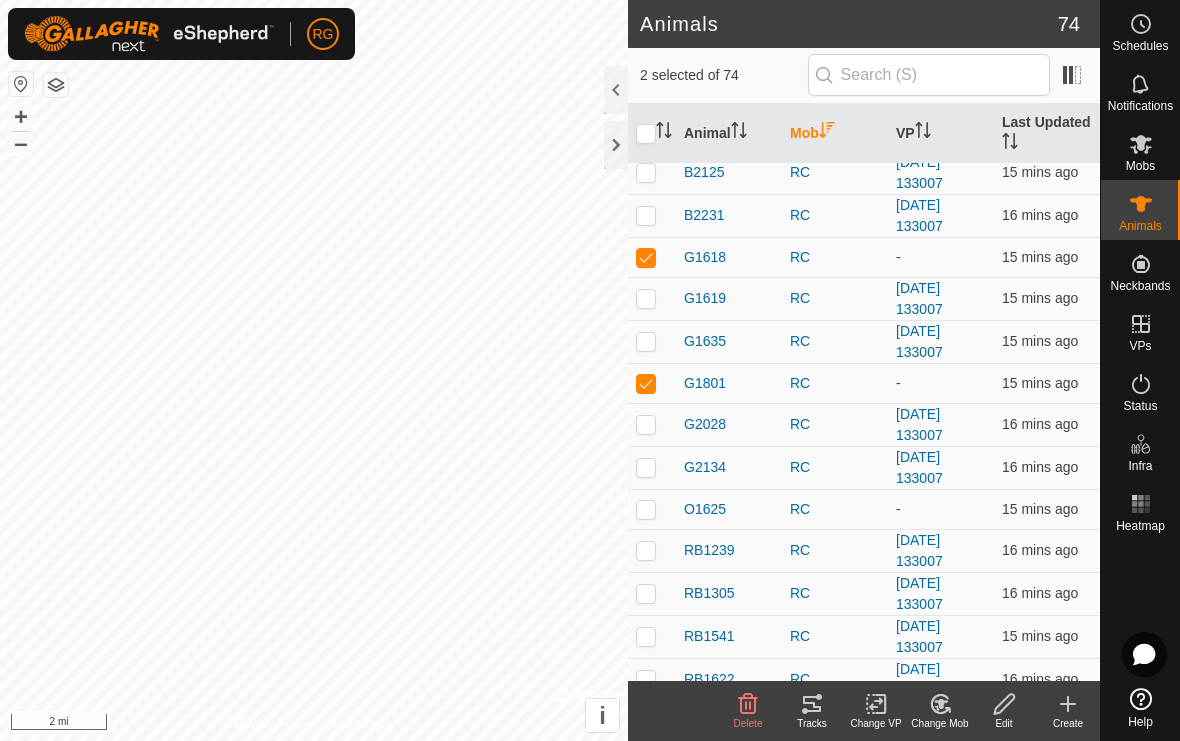 click at bounding box center [646, 509] 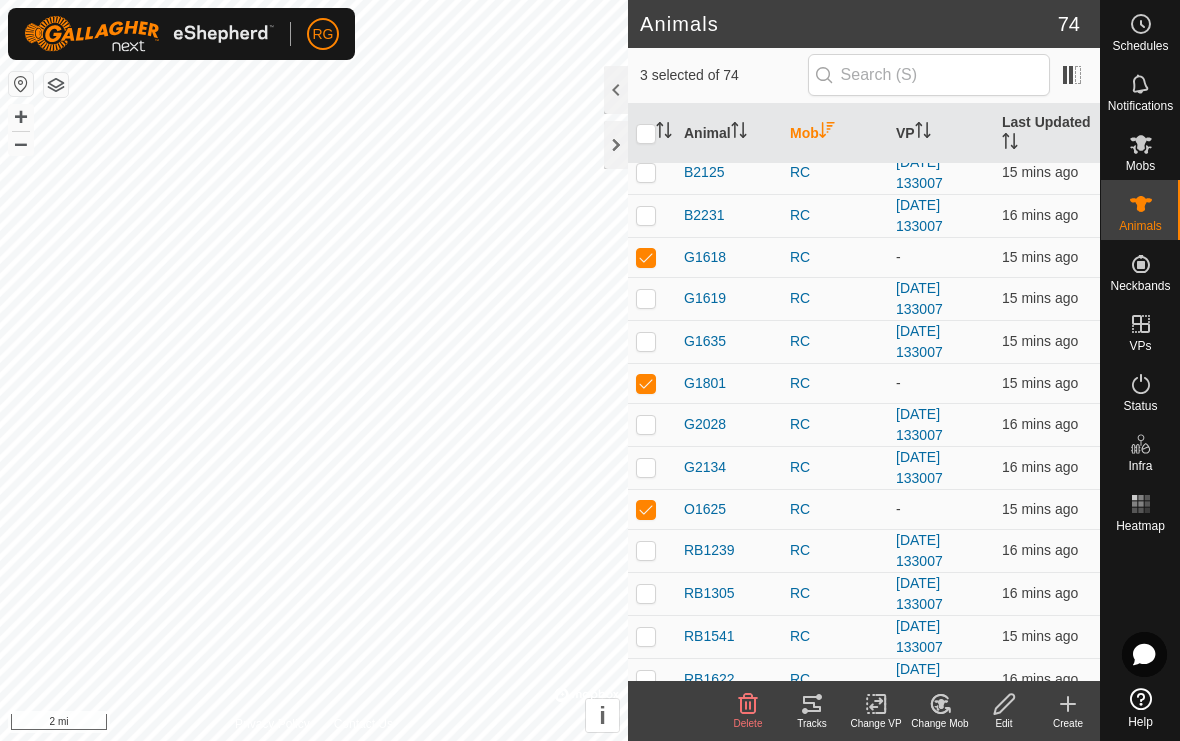 click 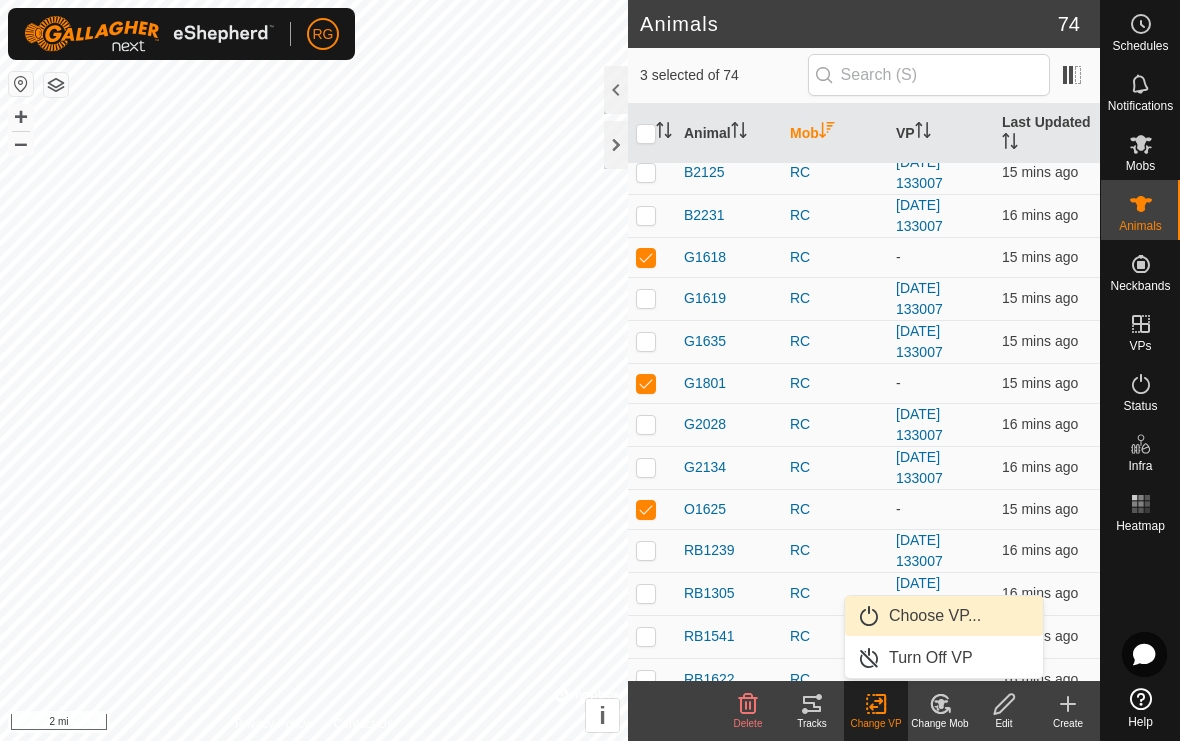 click on "Choose VP..." at bounding box center (935, 616) 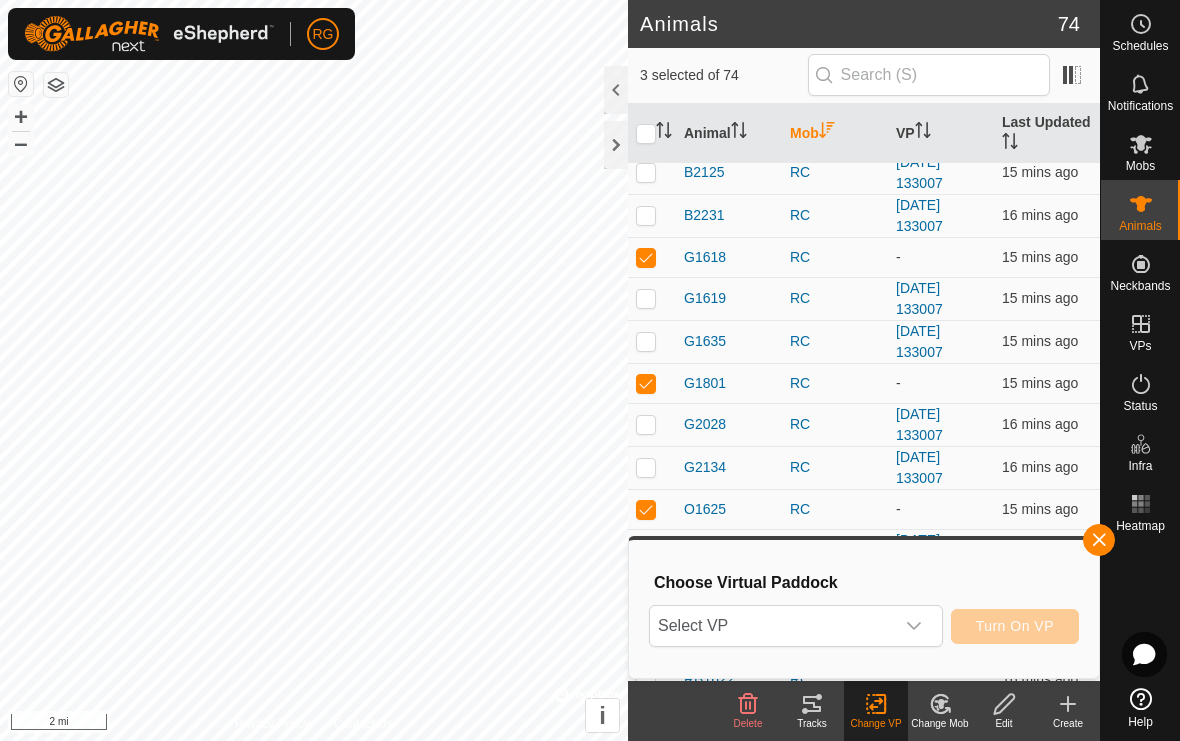 click 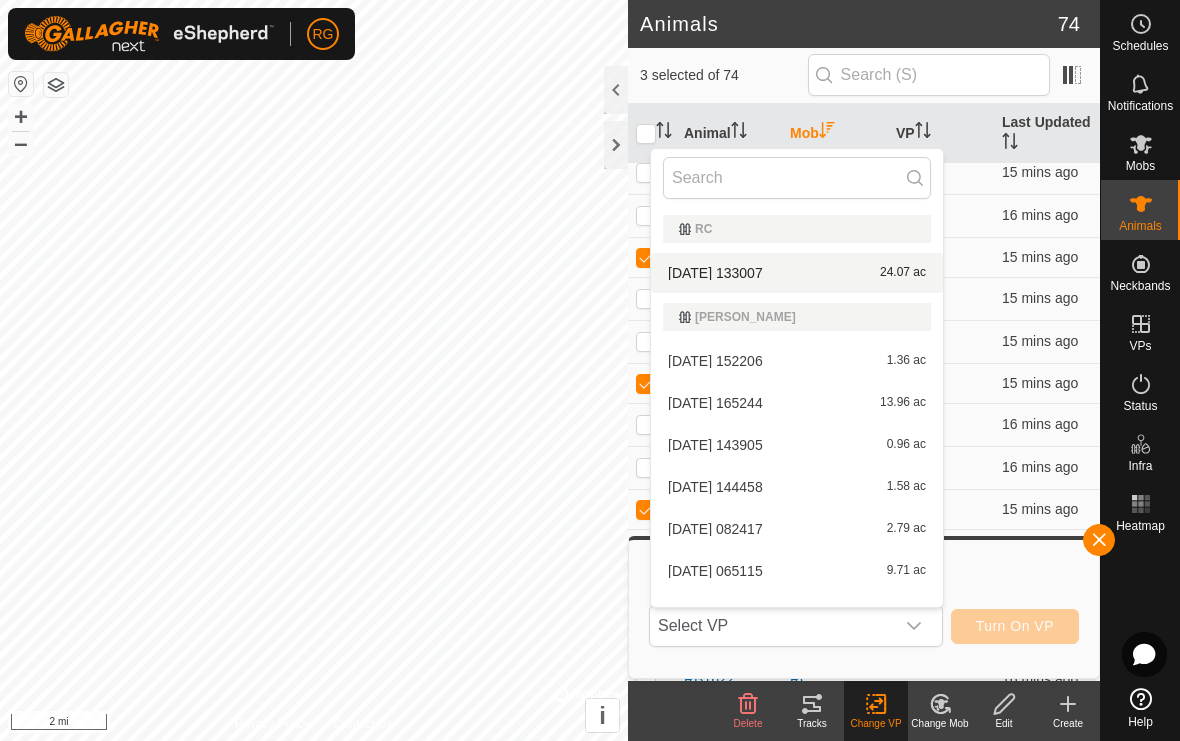 click on "[DATE] 133007  24.07 ac" at bounding box center (797, 273) 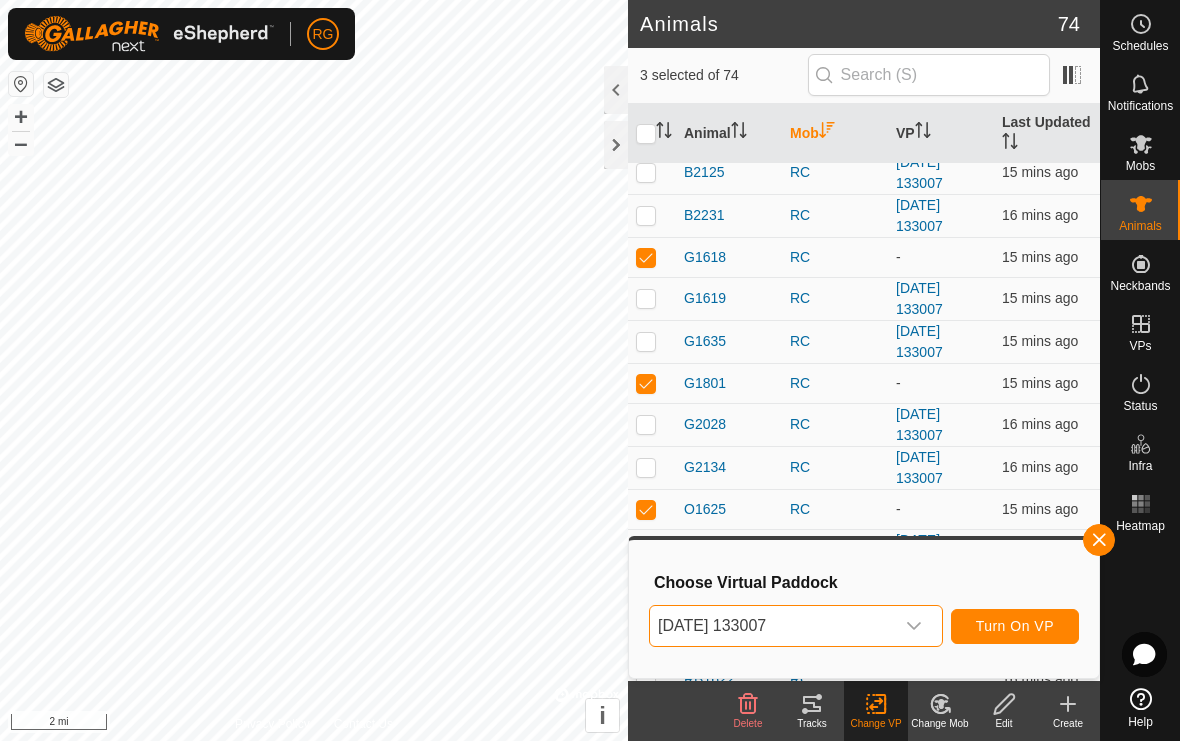 click on "Turn On VP" at bounding box center (1015, 626) 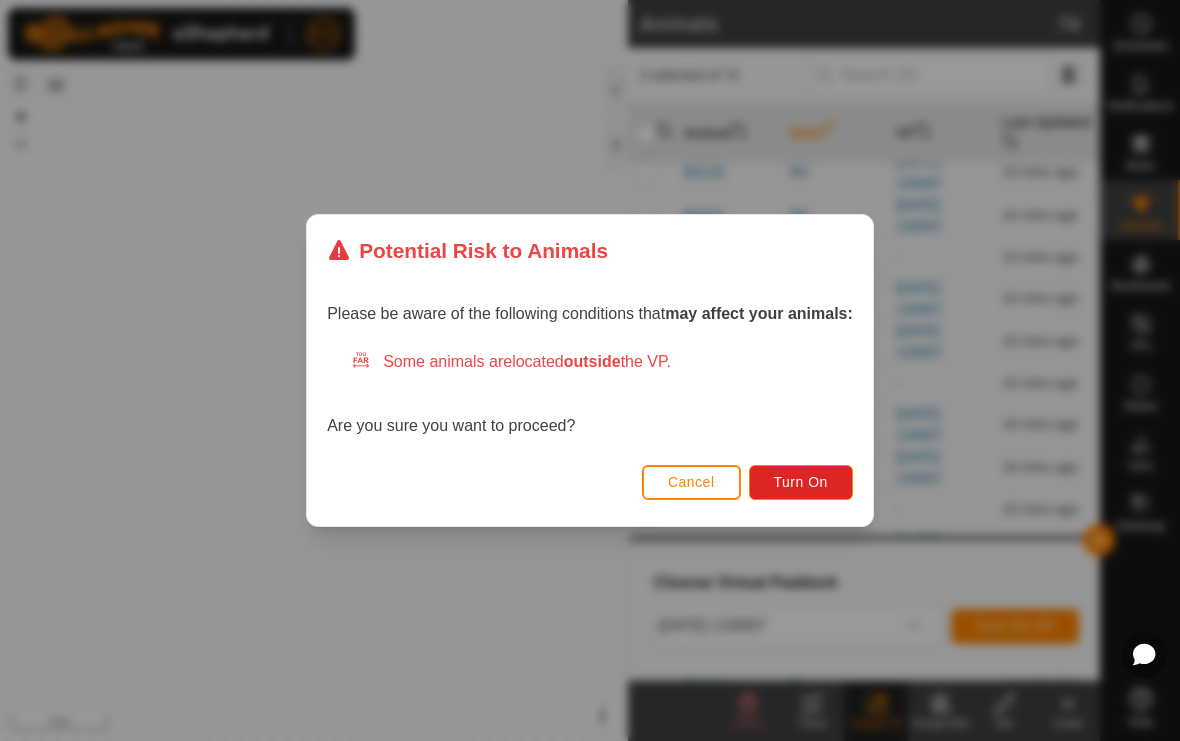 click on "Turn On" at bounding box center (801, 482) 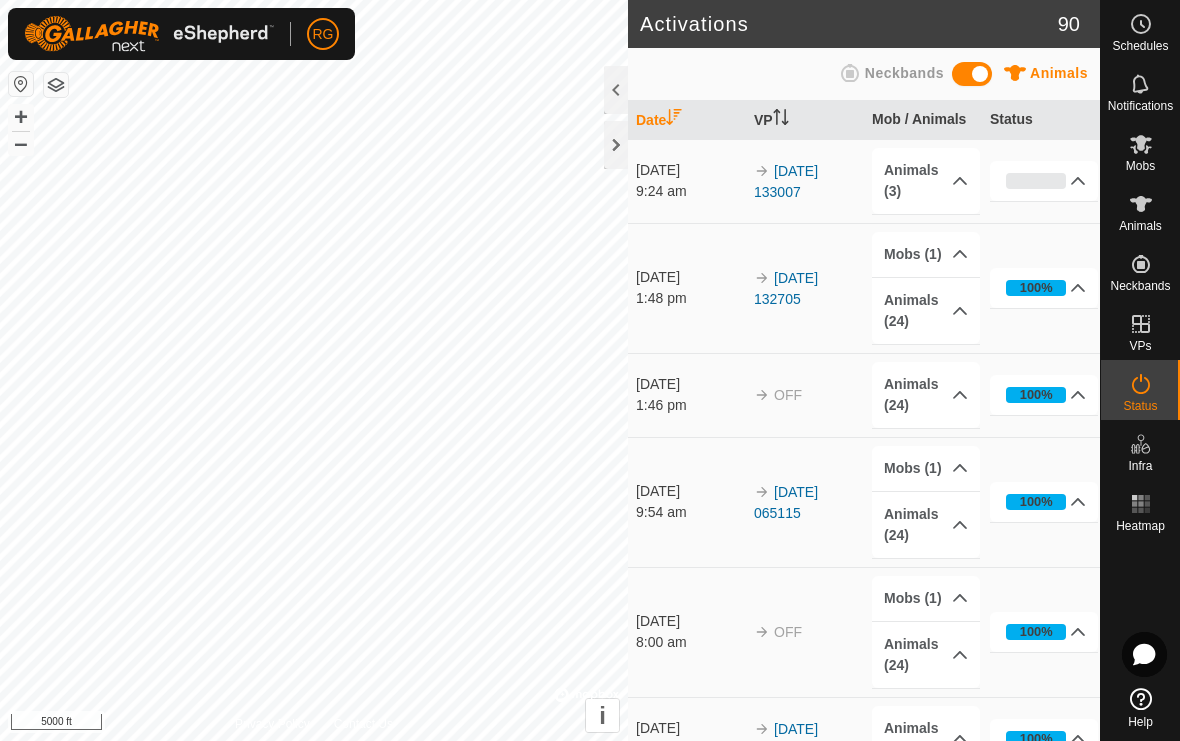 click 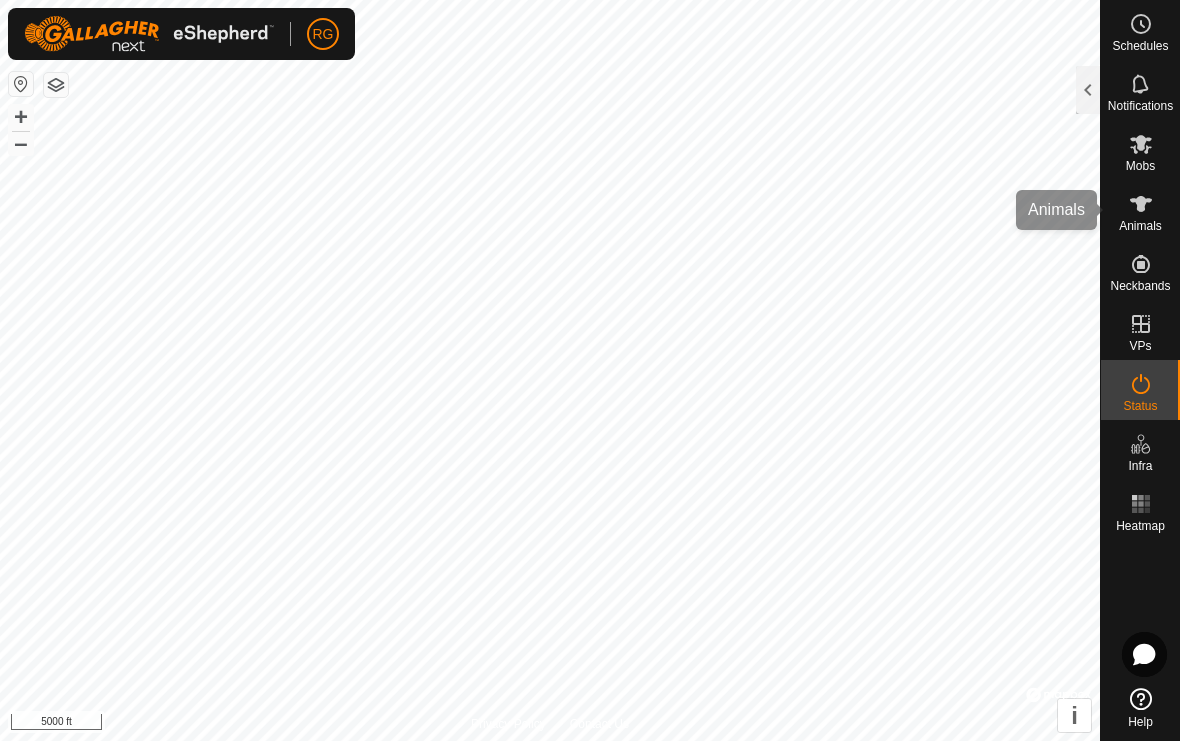 click 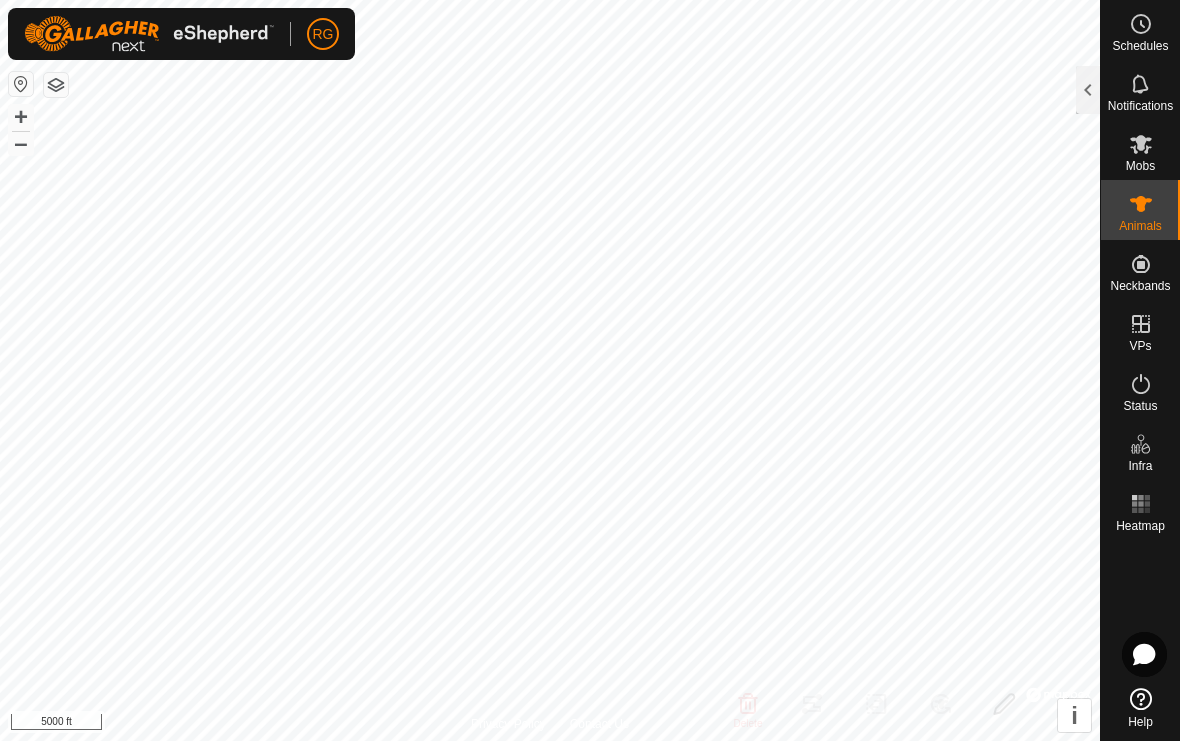 click 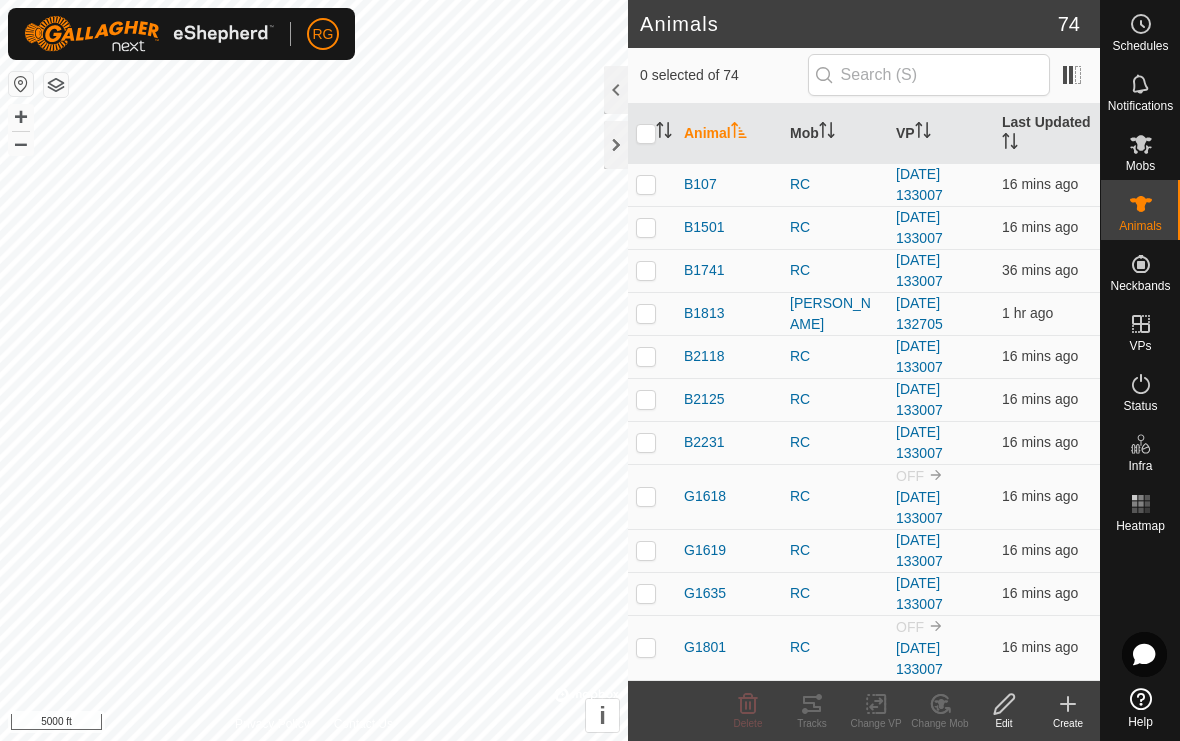 scroll, scrollTop: 0, scrollLeft: 0, axis: both 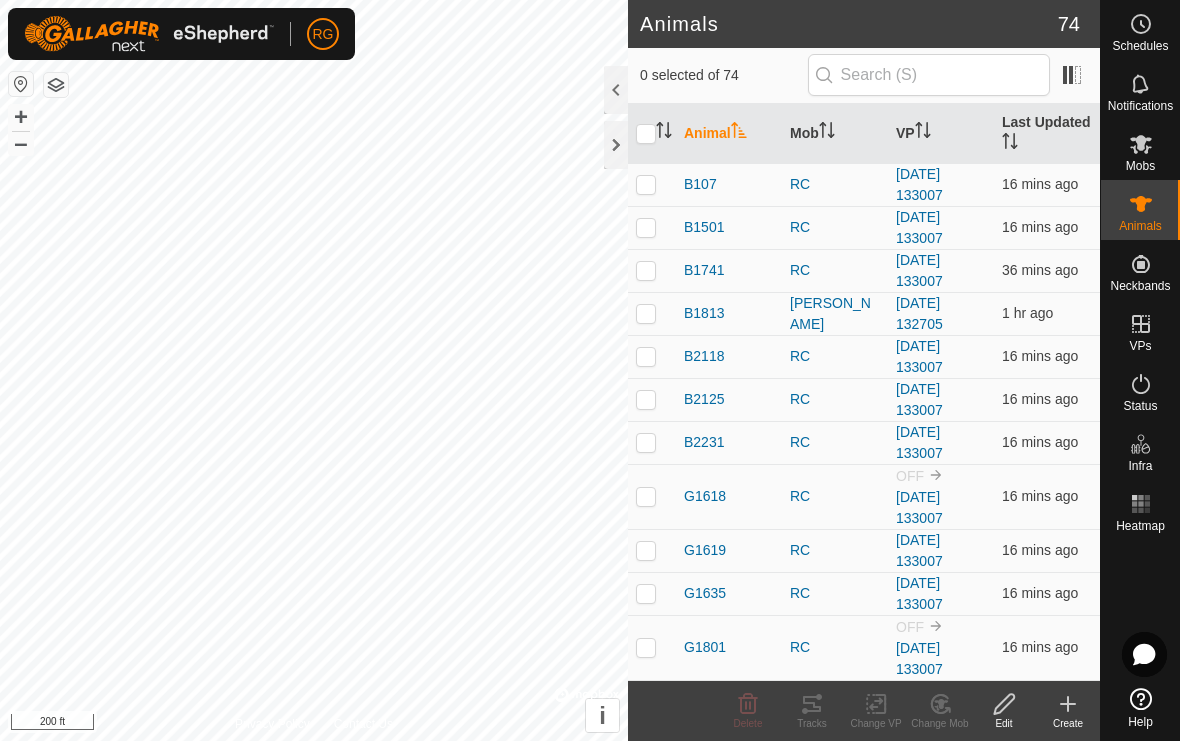 click 